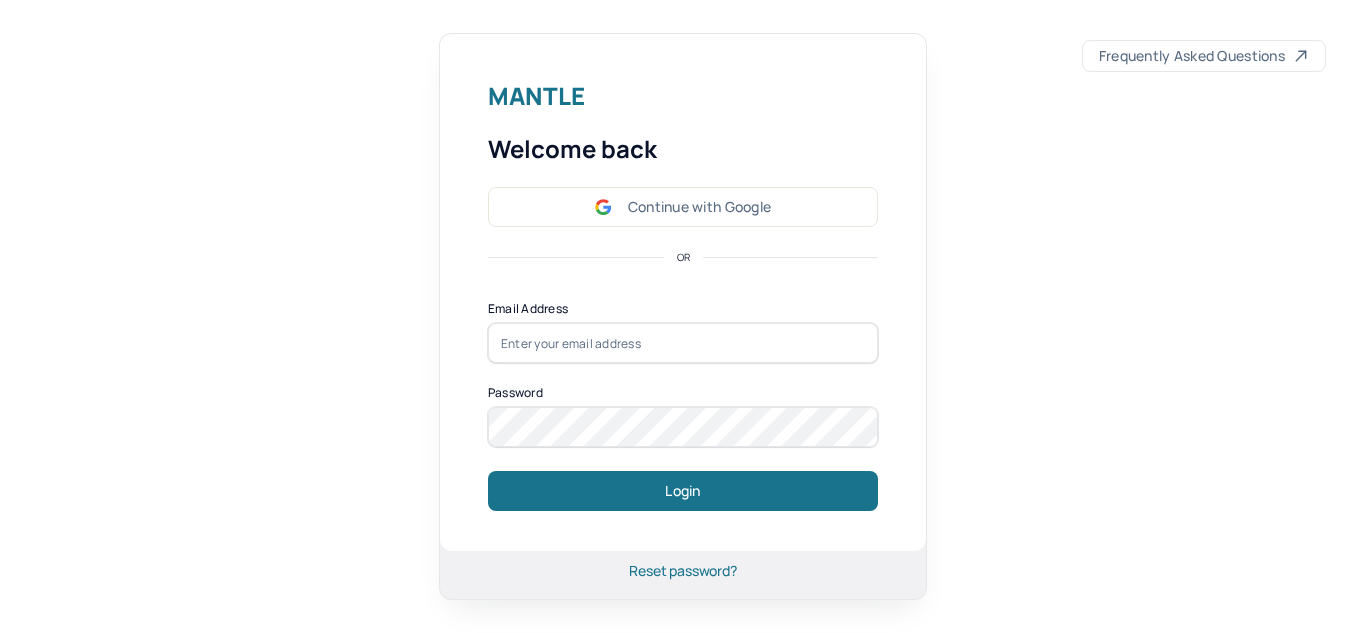 scroll, scrollTop: 0, scrollLeft: 0, axis: both 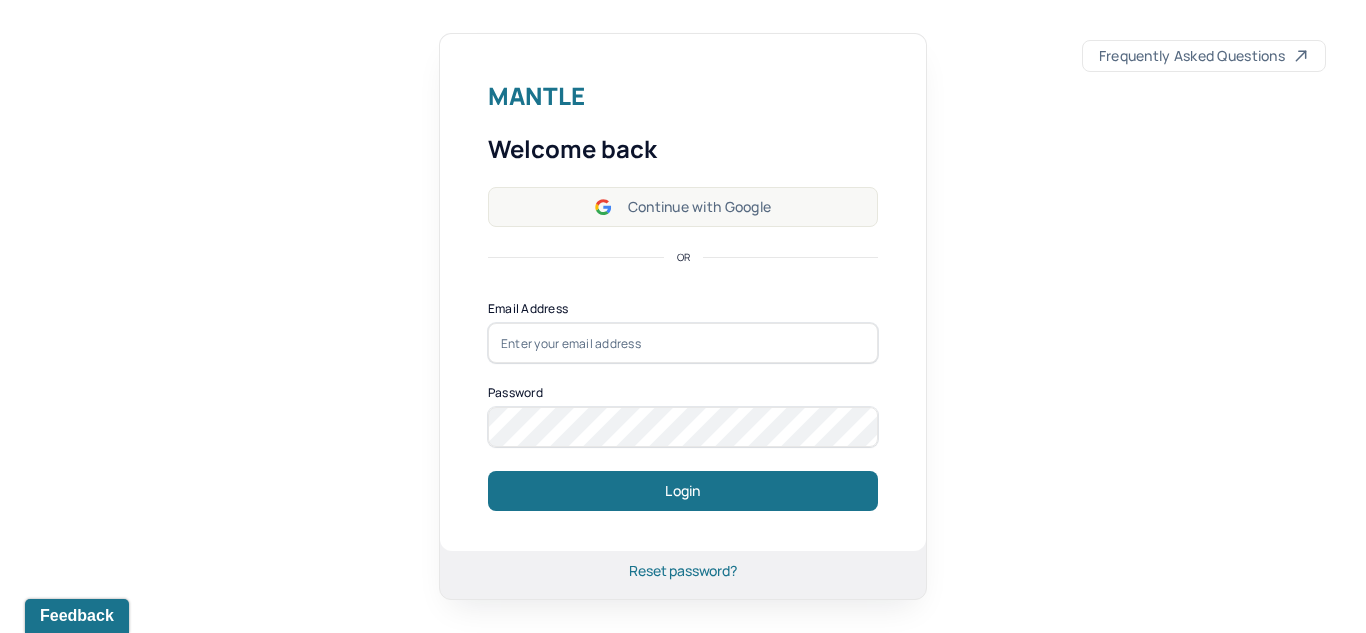 click on "Continue with Google" at bounding box center [683, 207] 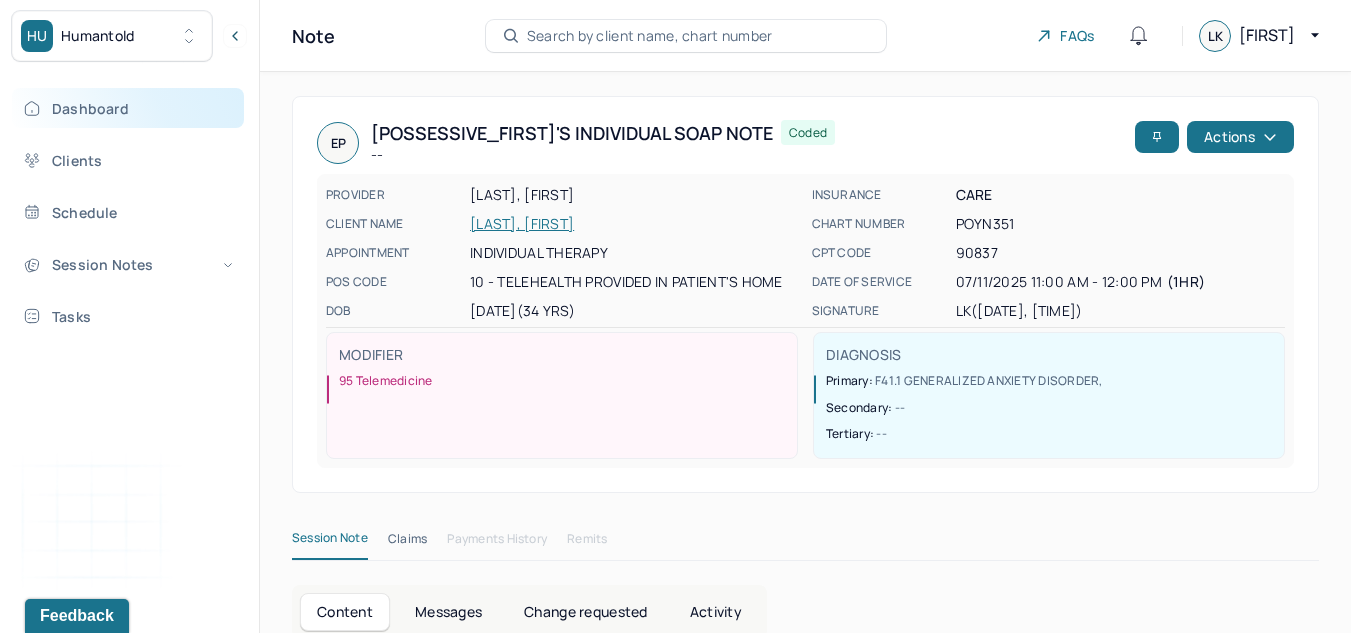 click on "Dashboard" at bounding box center [128, 108] 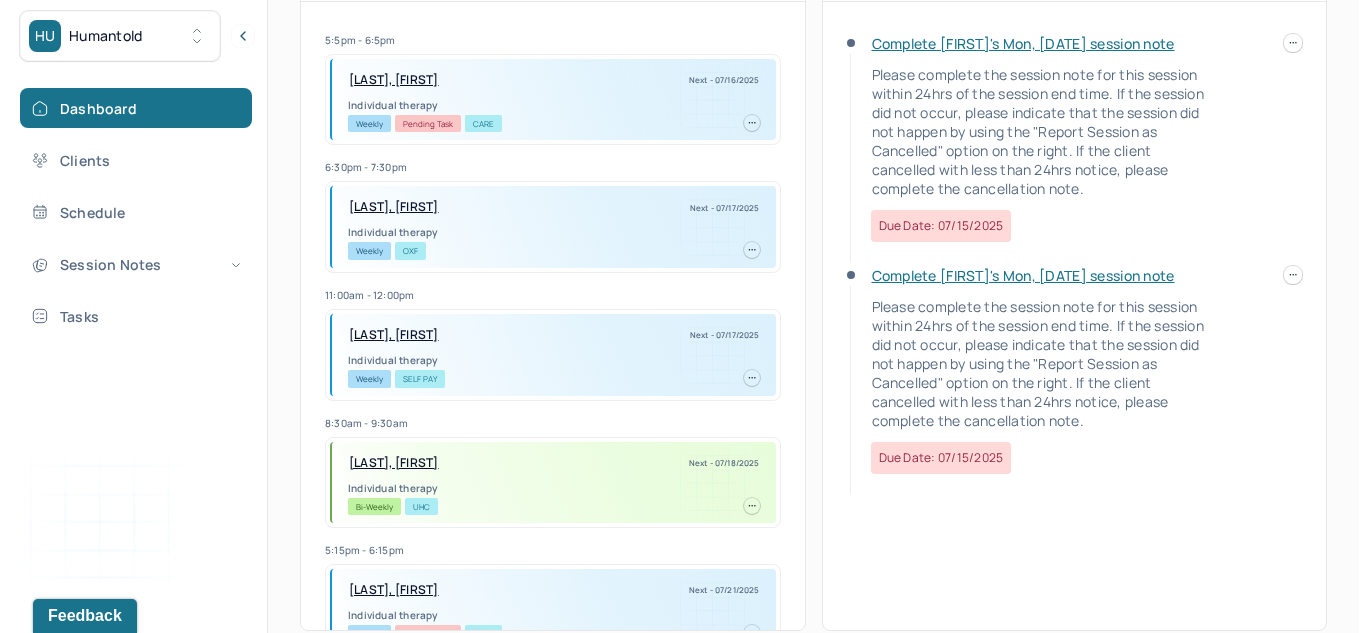 scroll, scrollTop: 528, scrollLeft: 0, axis: vertical 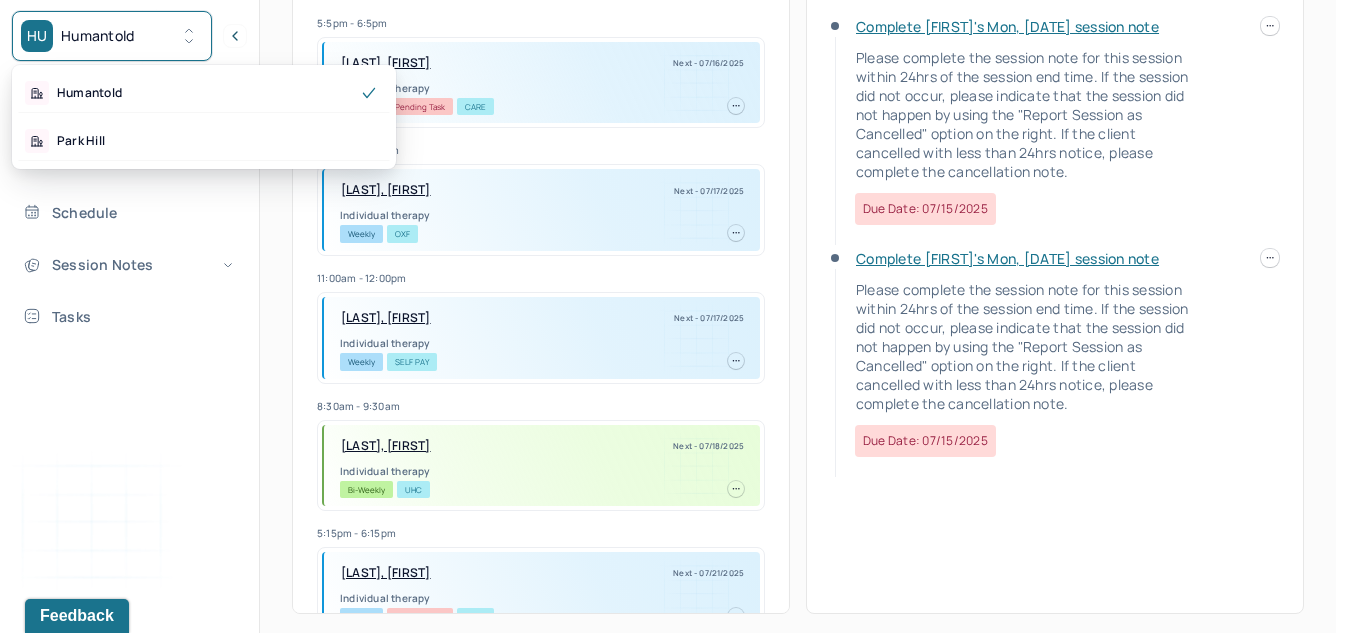 click on "HU Humantold" at bounding box center [112, 36] 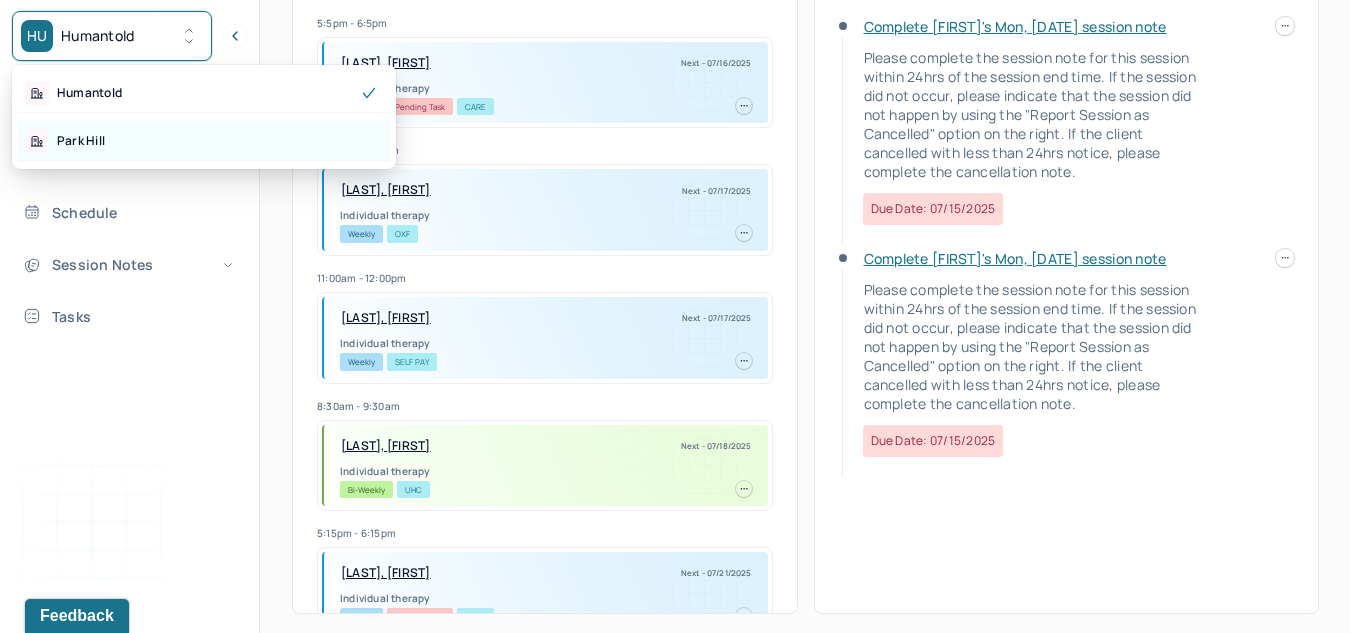 click on "Park Hill" at bounding box center [204, 141] 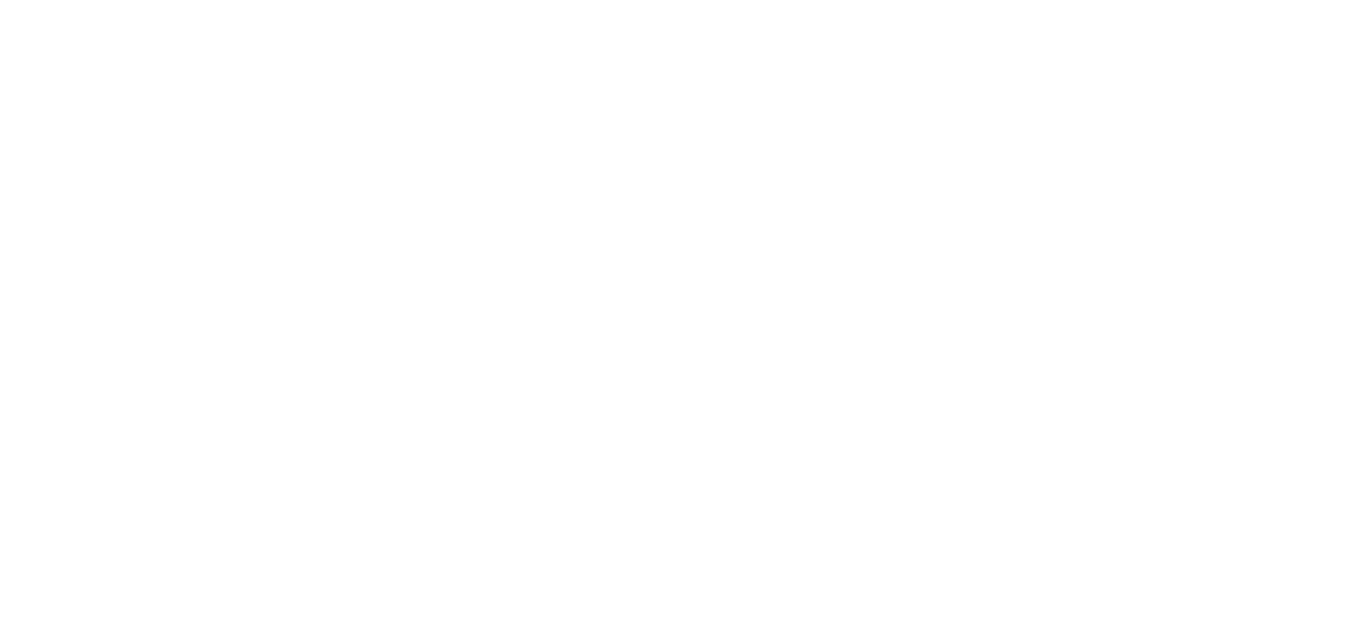 scroll, scrollTop: 0, scrollLeft: 0, axis: both 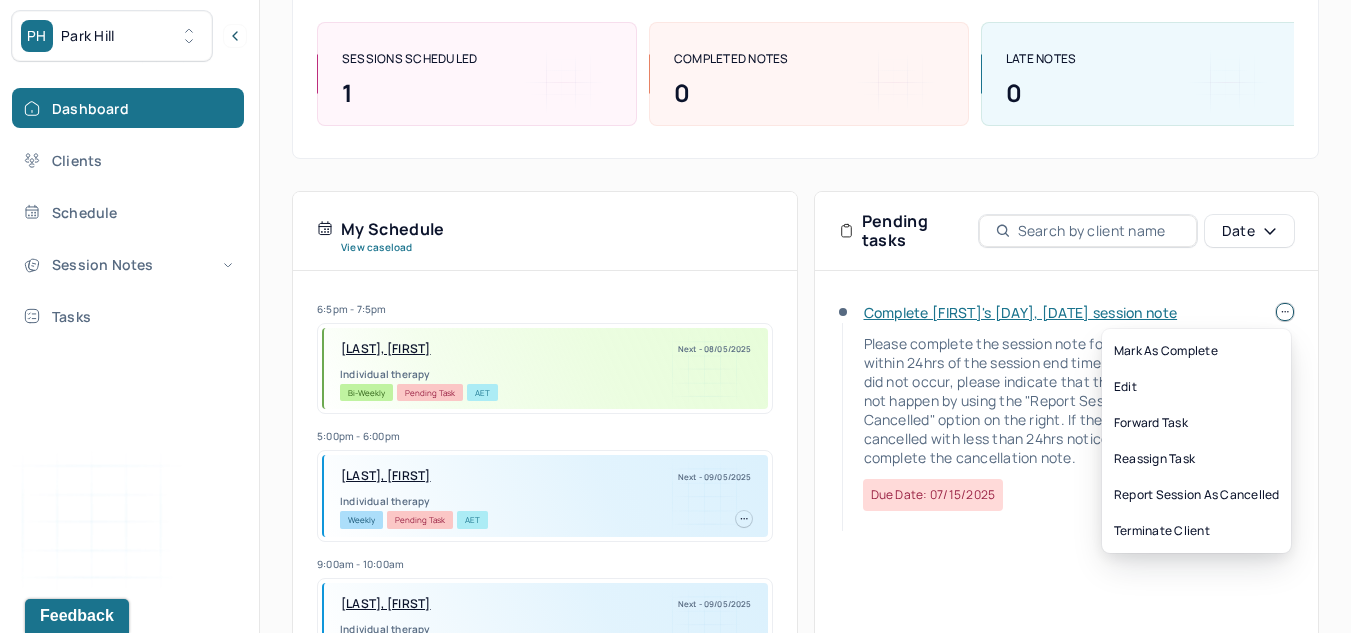 click at bounding box center [1285, 312] 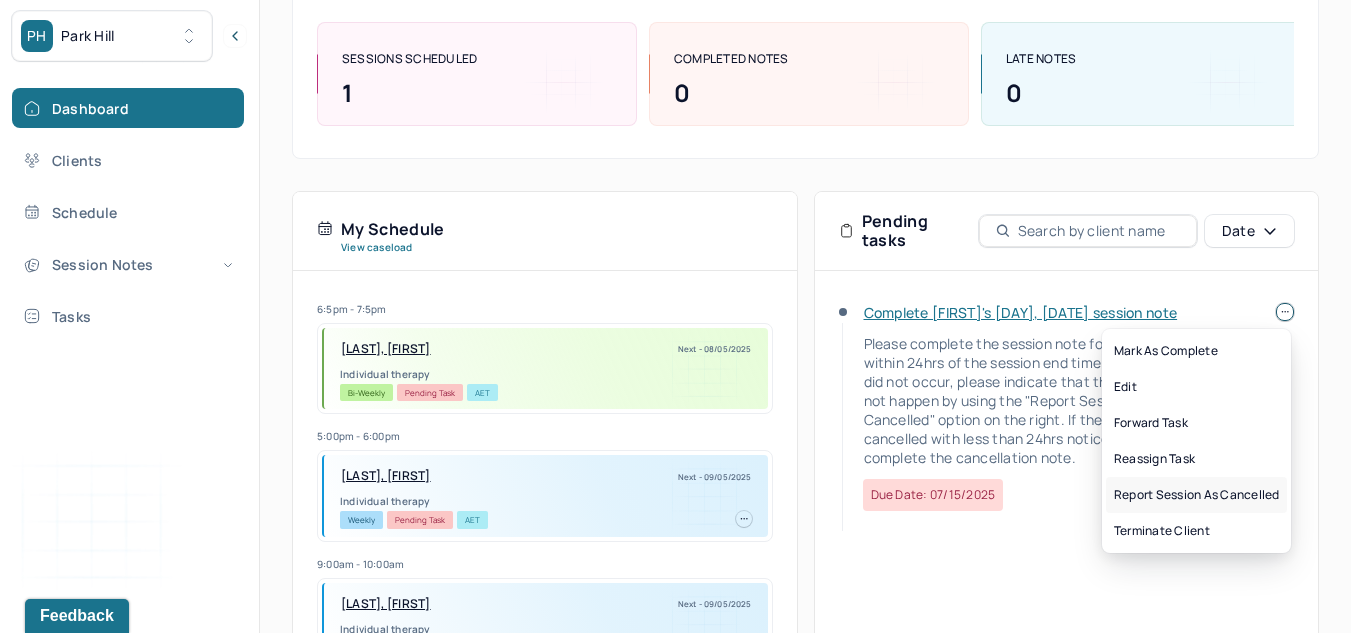 click on "Report session as cancelled" at bounding box center (1196, 495) 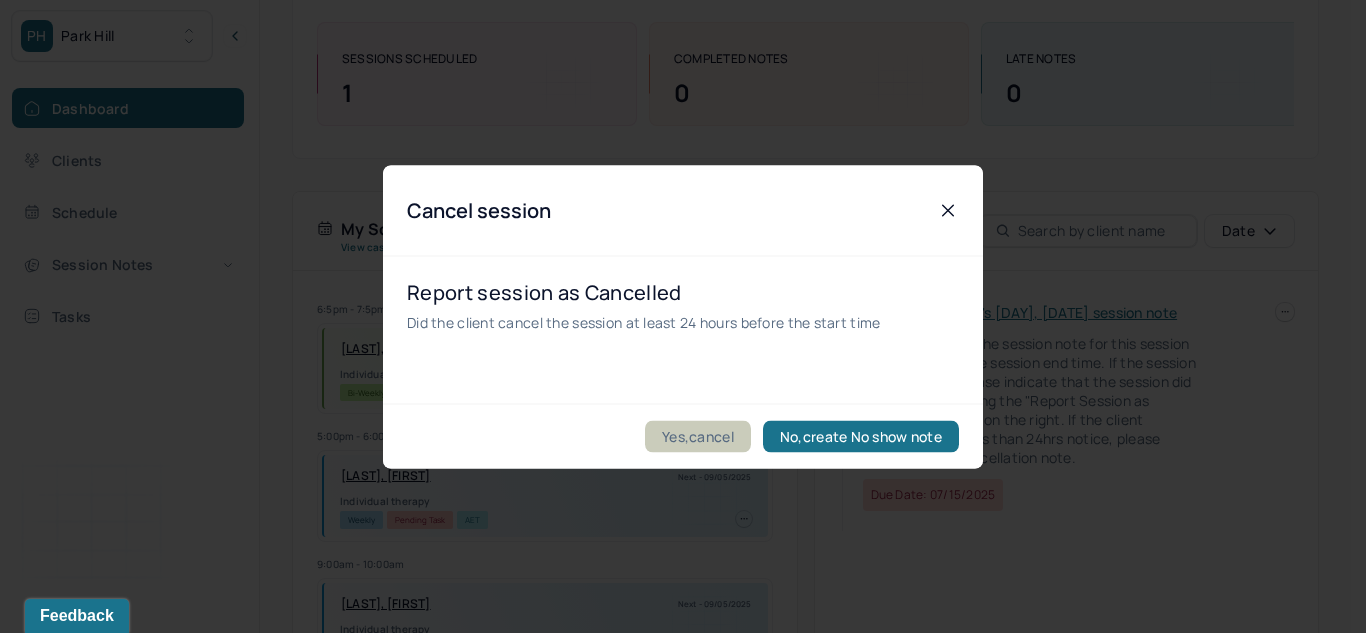 click on "Yes,cancel" at bounding box center (698, 436) 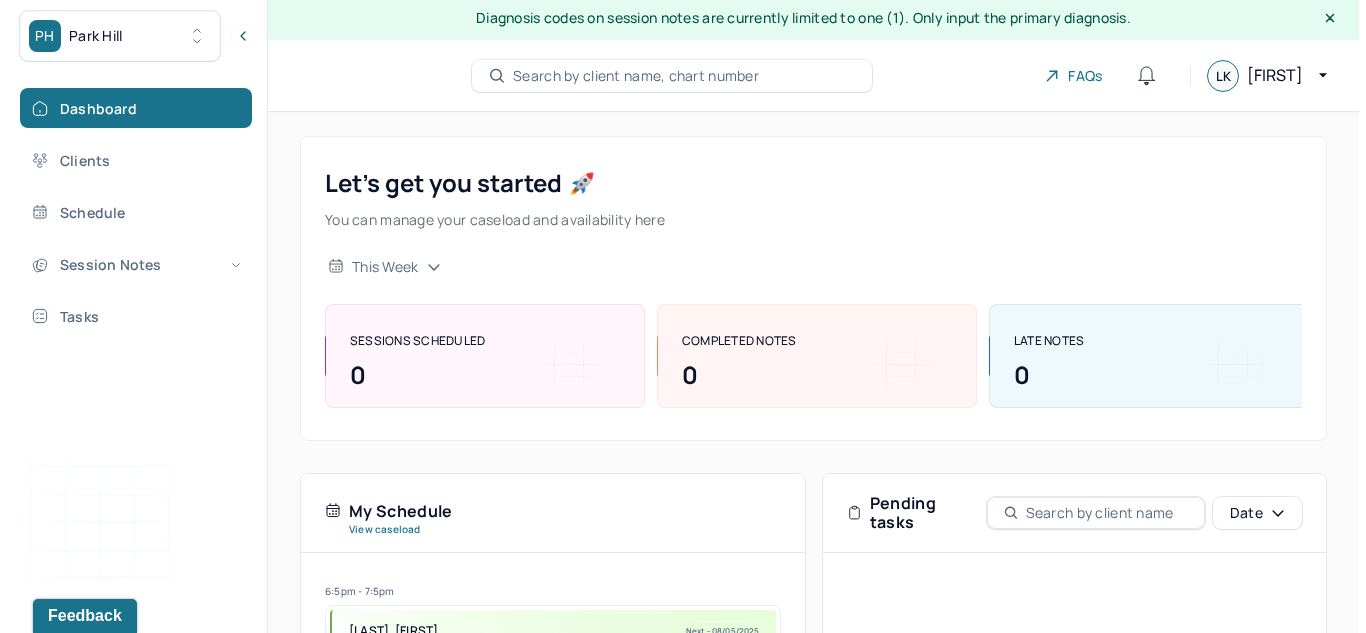 scroll, scrollTop: 3, scrollLeft: 0, axis: vertical 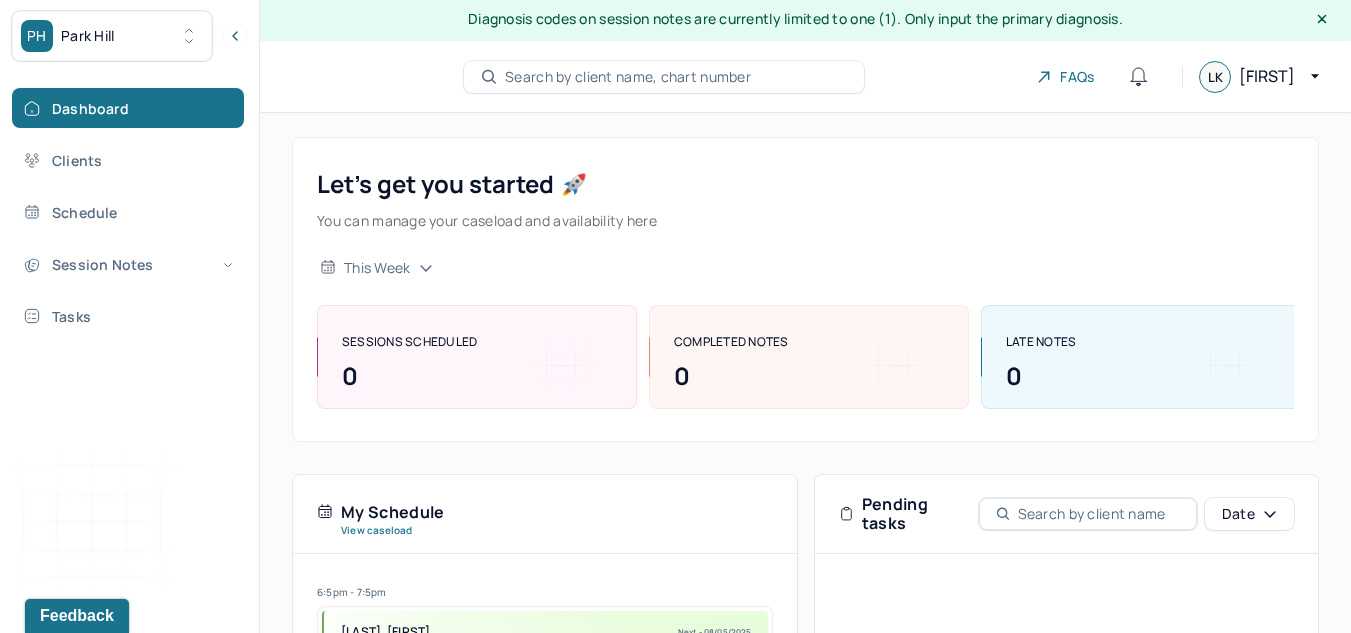 click on "PH Park Hill" at bounding box center [112, 36] 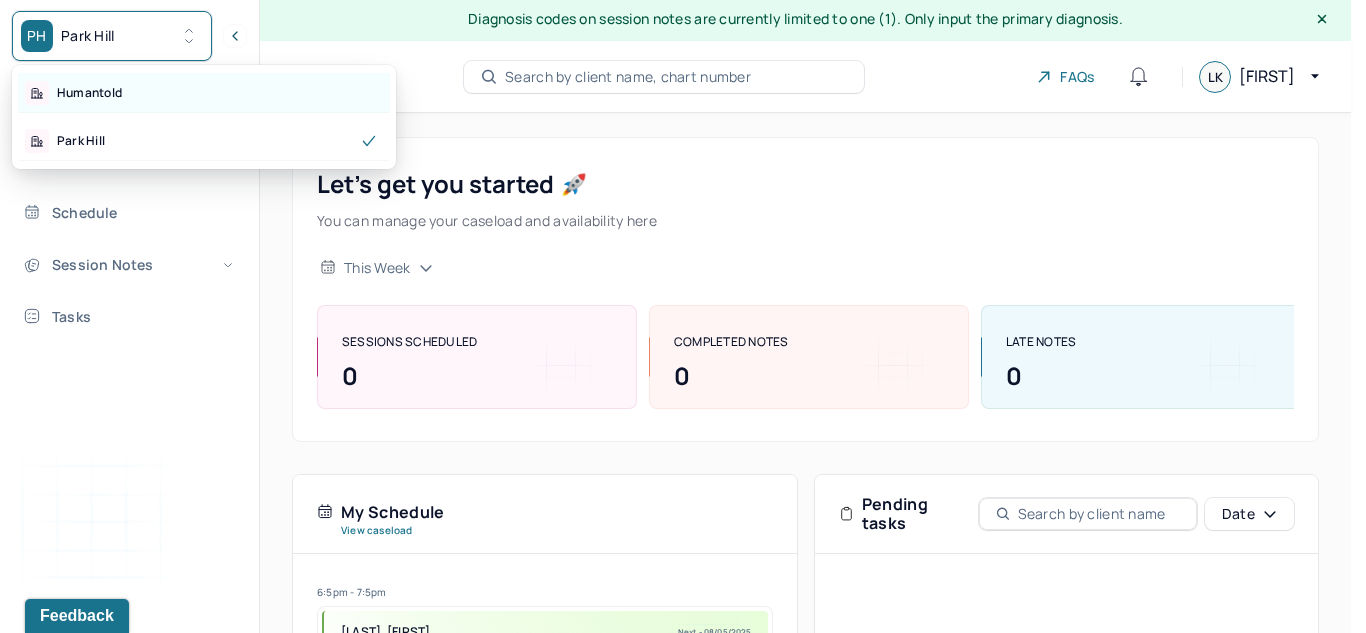 click on "Humantold" at bounding box center (204, 93) 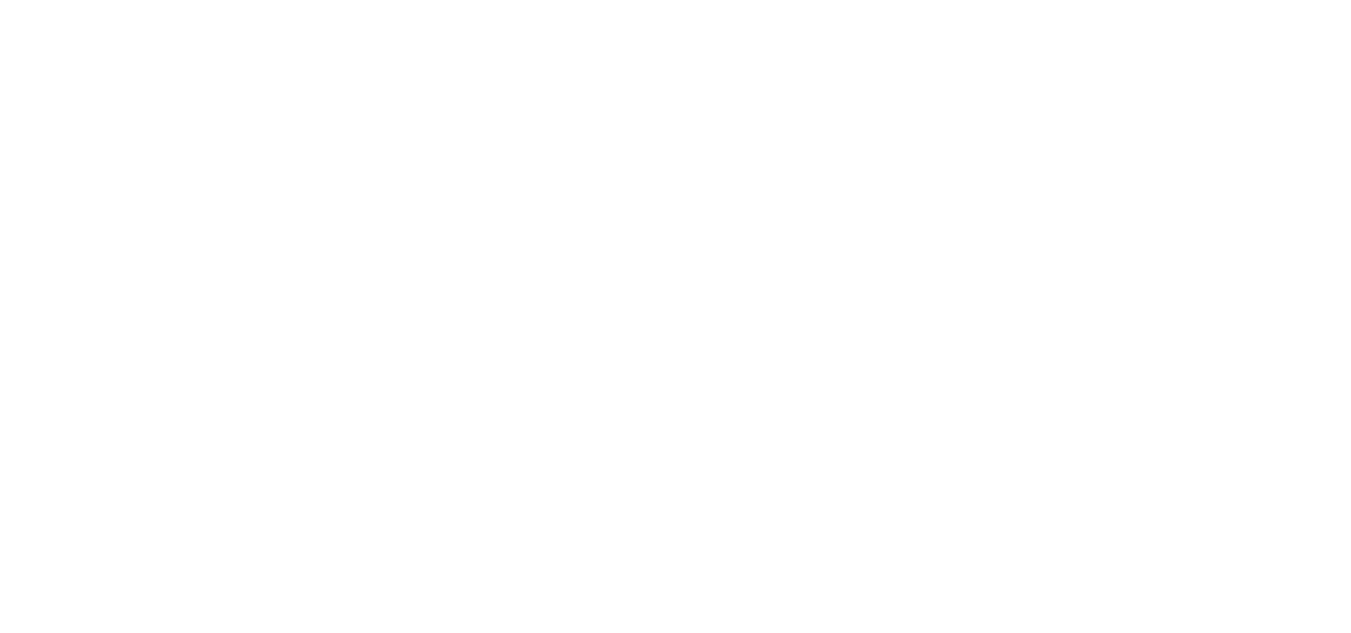 scroll, scrollTop: 0, scrollLeft: 0, axis: both 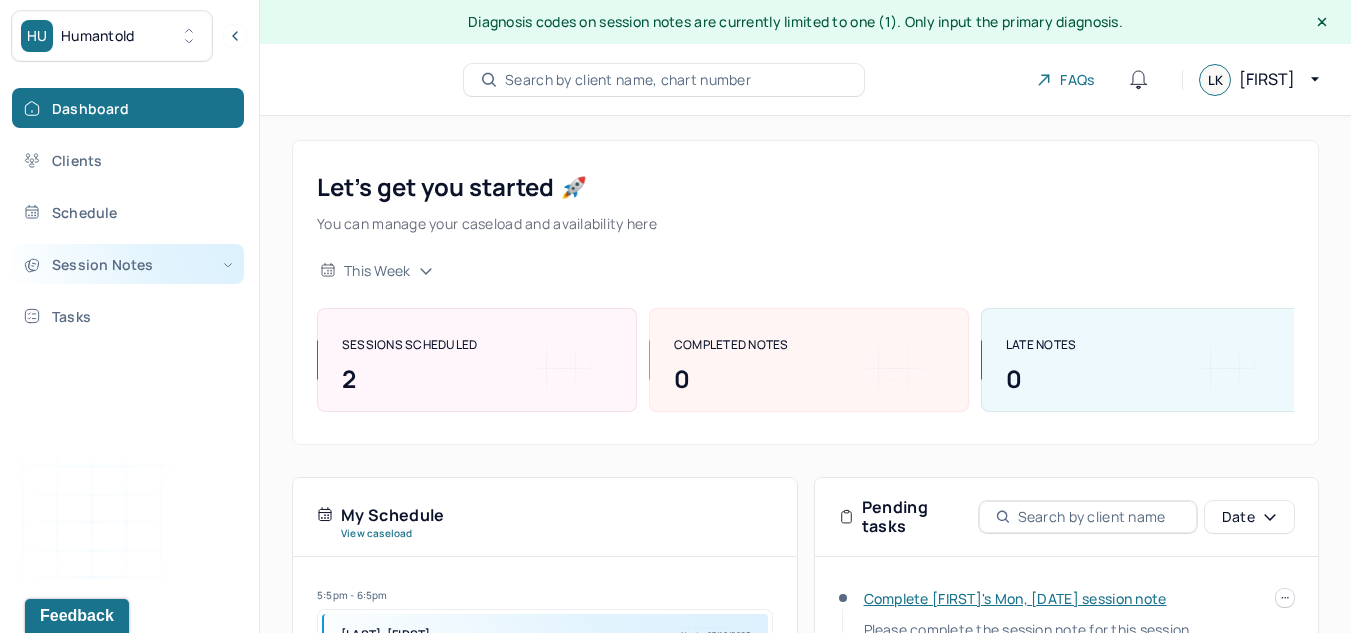 click on "Session Notes" at bounding box center (128, 264) 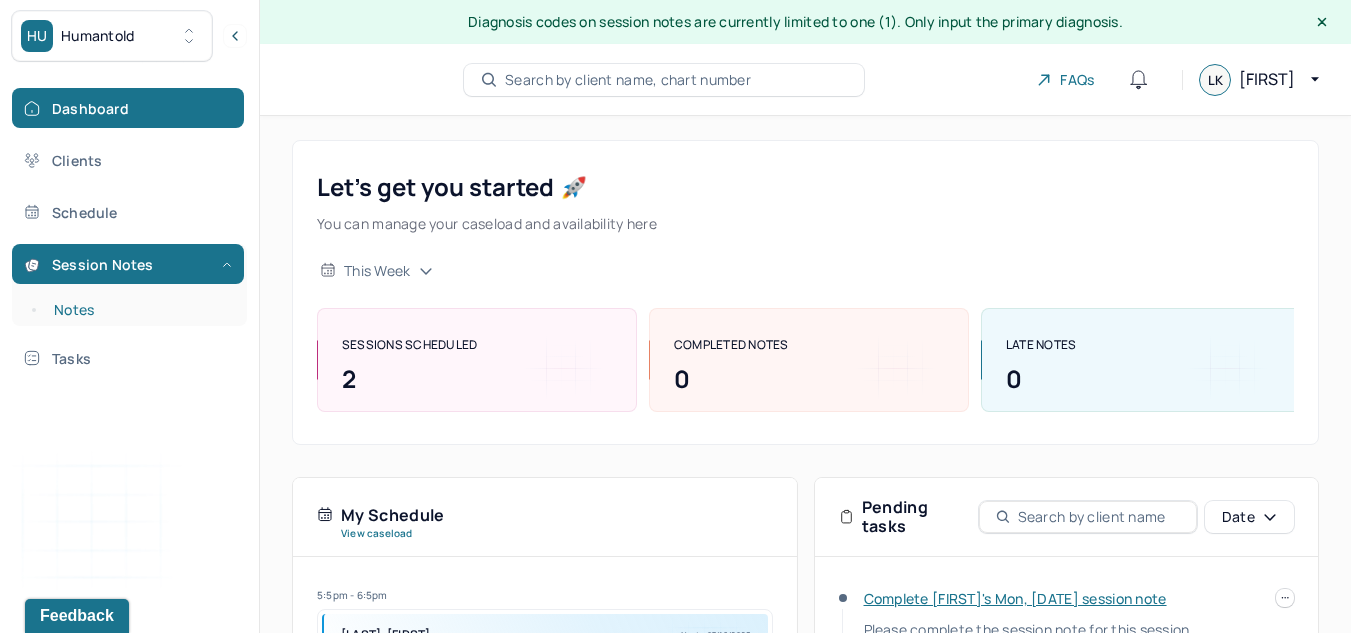 click on "Notes" at bounding box center [139, 310] 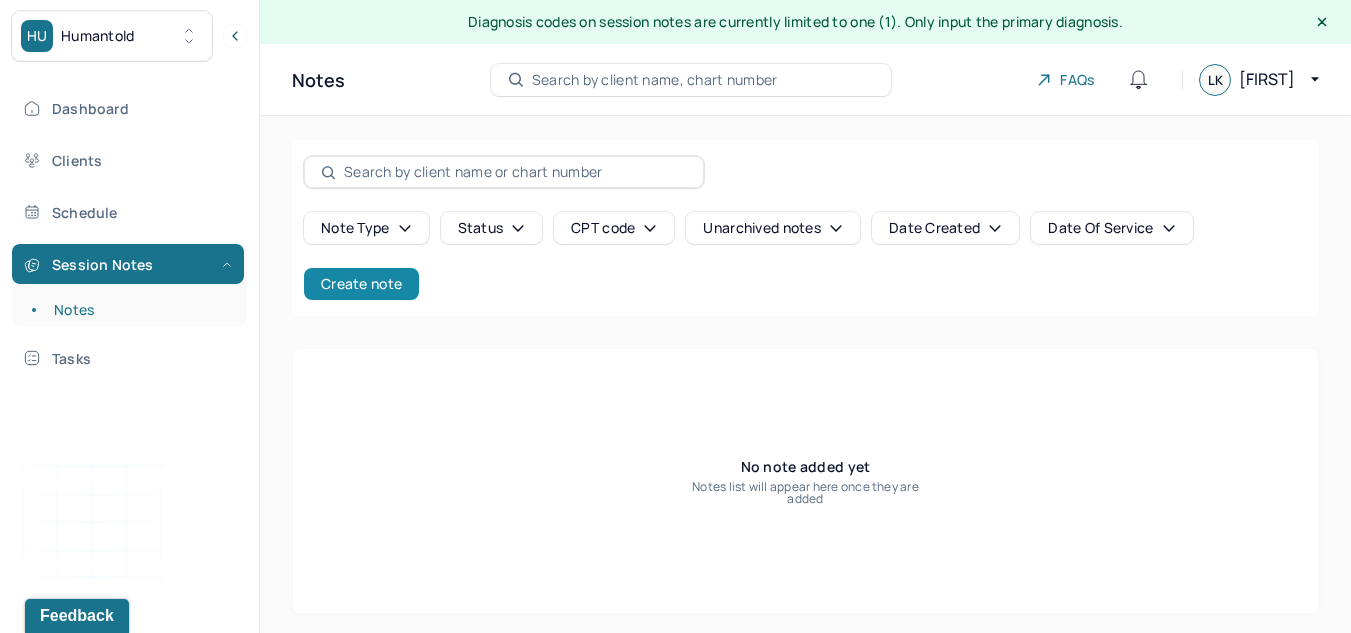 click on "Create note" at bounding box center [361, 284] 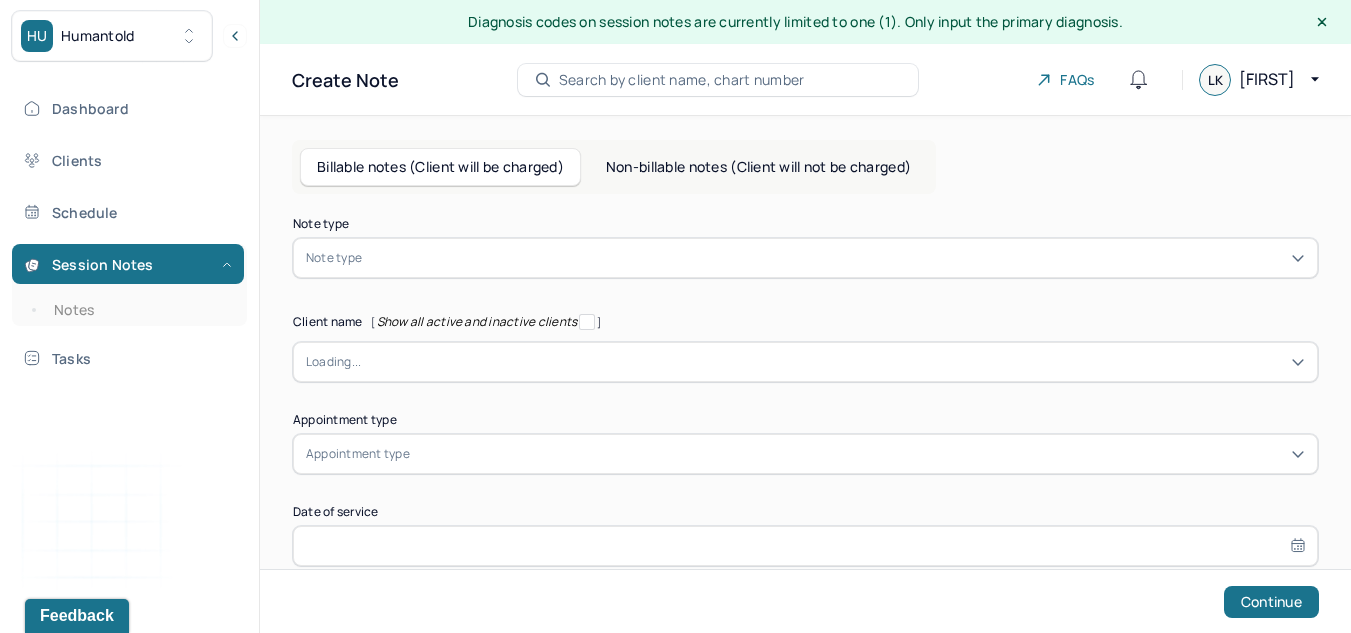 click on "Note type" at bounding box center (334, 258) 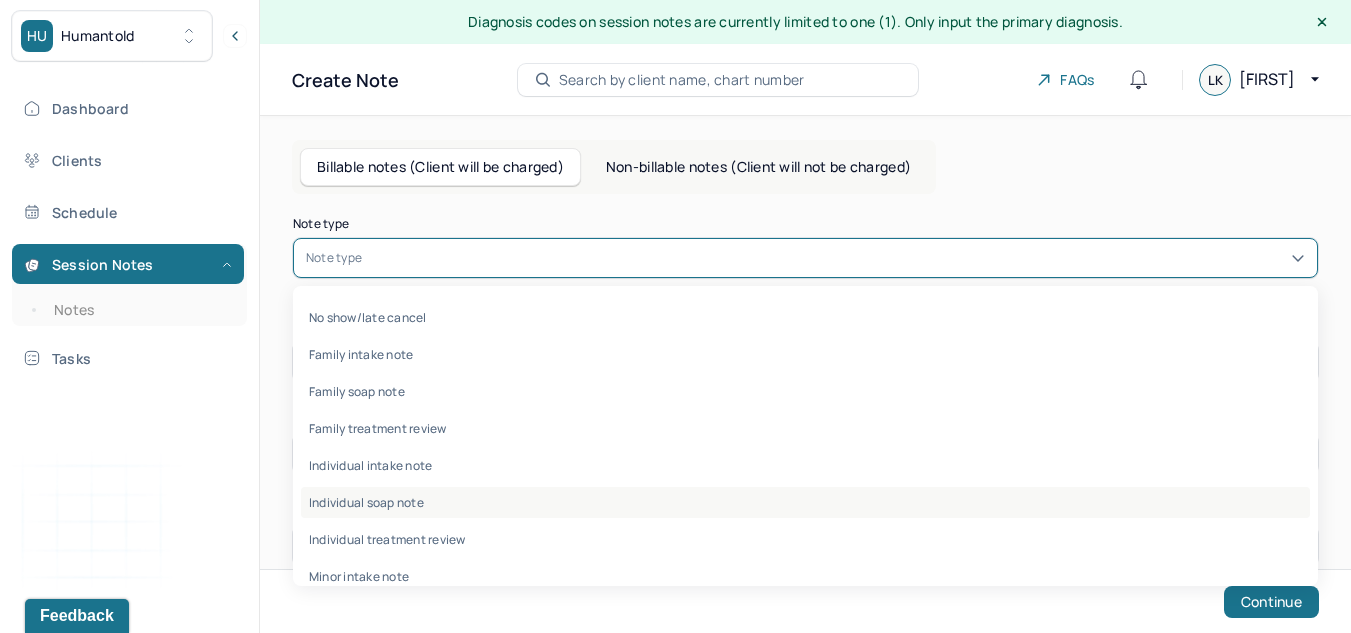 click on "Individual soap note" at bounding box center (805, 502) 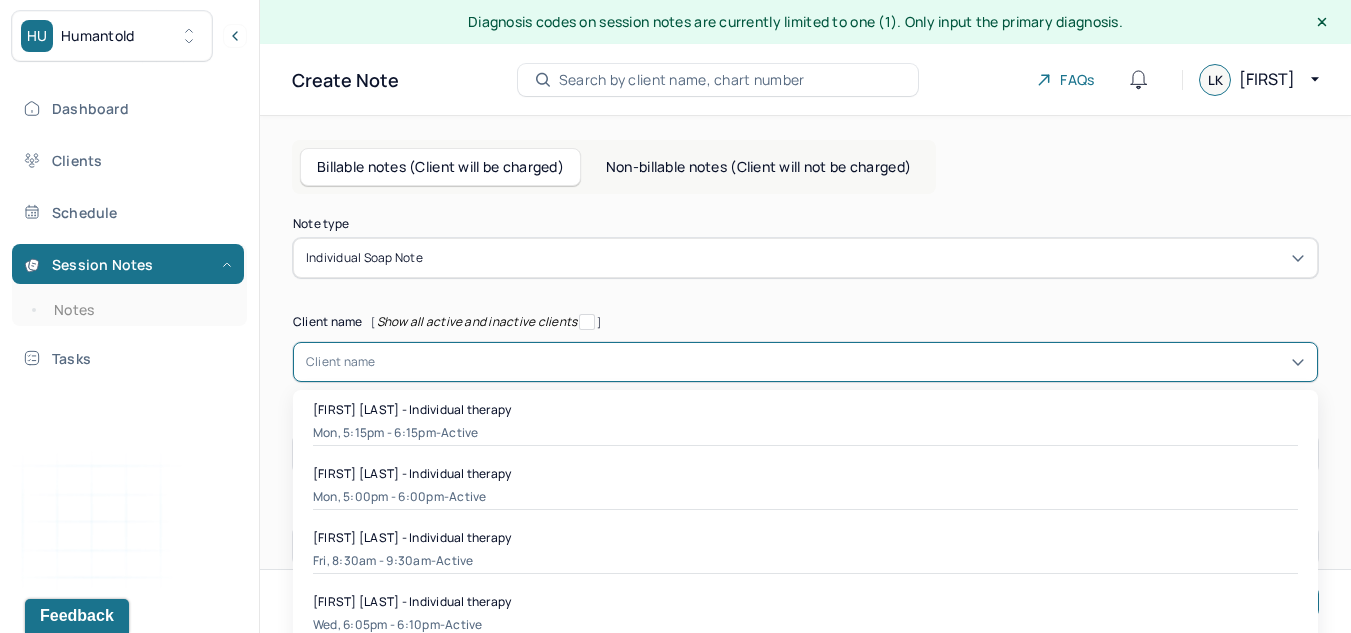 click on "16 results available. Use Up and Down to choose options, press Enter to select the currently focused option, press Escape to exit the menu, press Tab to select the option and exit the menu. Client name [FIRST] [LAST] - Individual therapy Mon, [TIME] - [TIME]  -  active [FIRST] [LAST] - Individual therapy Mon, [TIME] - [TIME]  -  active [FIRST] [LAST] - Individual therapy Fri, [TIME] - [TIME]  -  active [FIRST] [LAST] - Individual therapy Wed, [TIME] - [TIME]  -  active [FIRST] [LAST] - Individual therapy Fri, [TIME] - [TIME]  -  active [FIRST] [LAST] - Individual therapy Wed, [TIME] - [TIME]  -  Terminated [FIRST] [LAST] - Individual therapy Tue, [TIME] - [TIME]  -  Terminated [FIRST] [LAST] - Individual therapy Tue, [TIME] - [TIME]  -  active [FIRST] [LAST] - Individual therapy Tue, [TIME] - [TIME]  -  active [FIRST] [LAST] - Individual therapy Thu, [TIME] - [TIME]  -  Terminated [FIRST] [LAST] - Individual therapy Mon, [TIME] - [TIME]  -  Terminated [FIRST] [LAST] - Individual therapy Wed, [TIME] - [TIME]  -  Terminated" at bounding box center (805, 362) 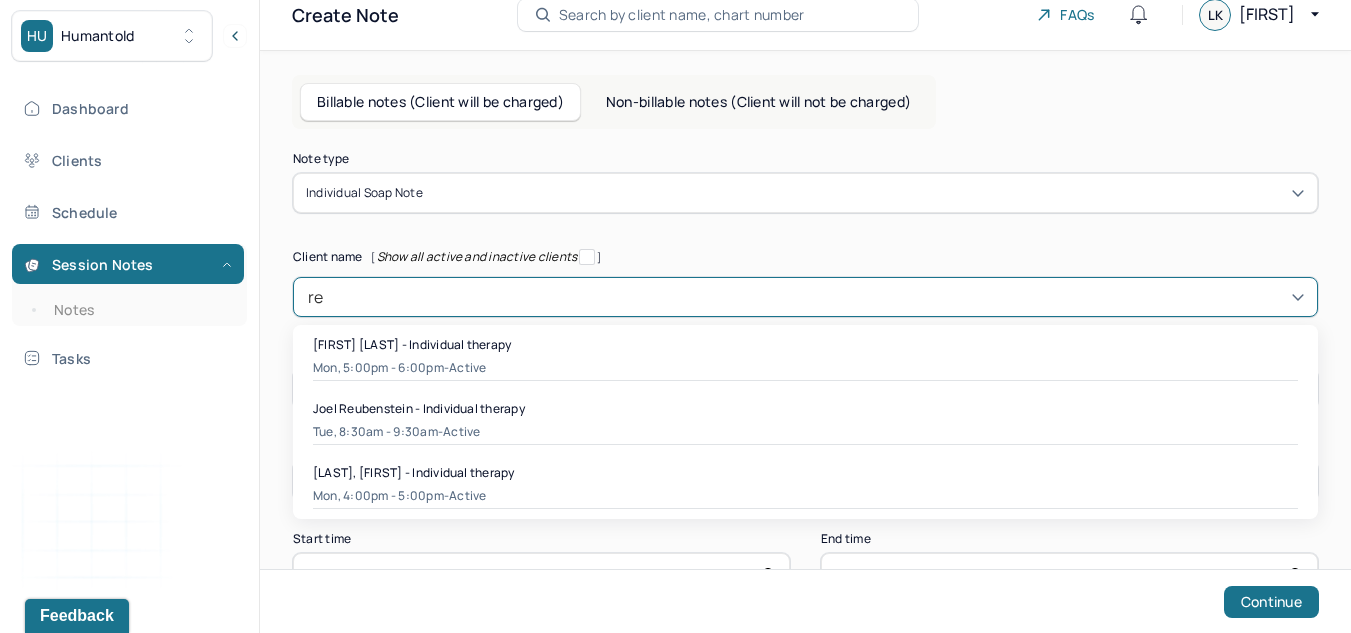 type on "reg" 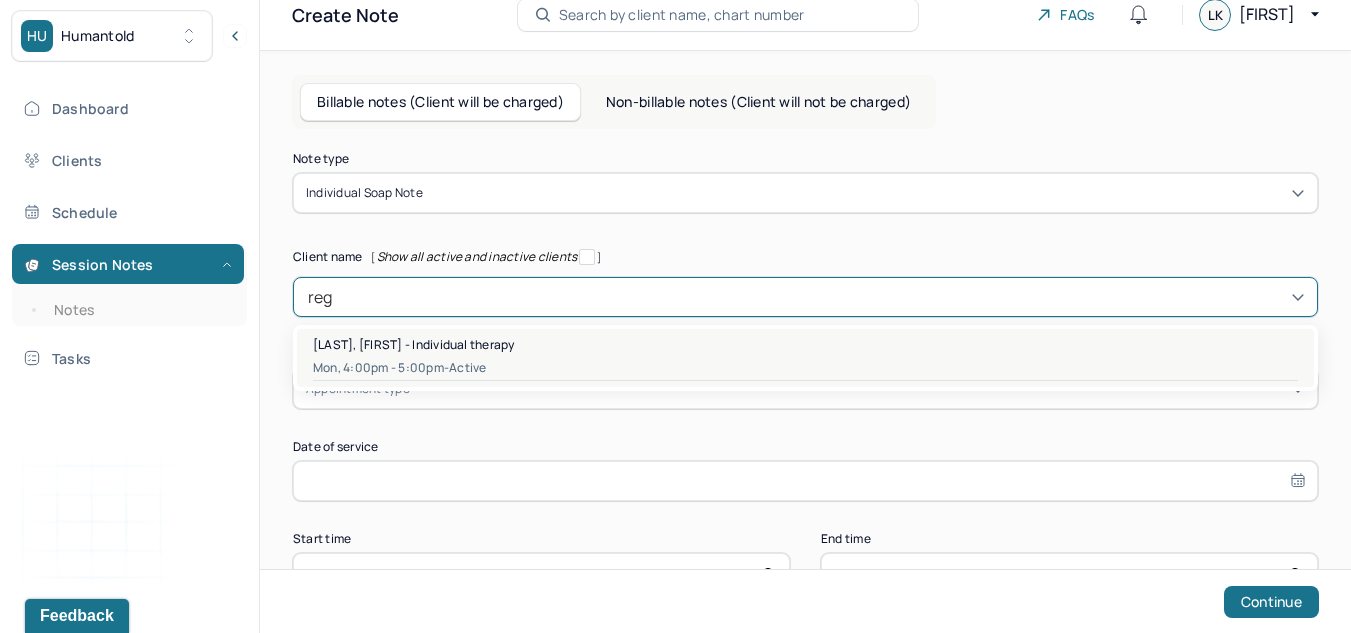 click on "Mon, 4:00pm - 5:00pm  -  active" at bounding box center [805, 368] 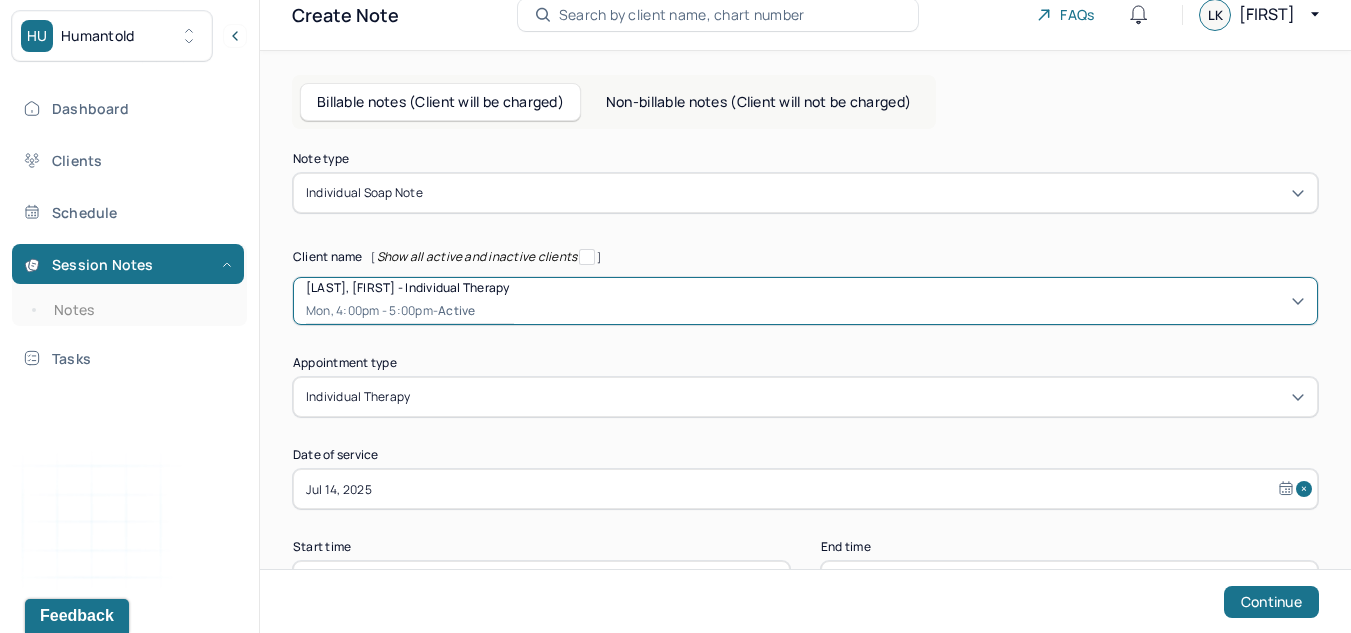 scroll, scrollTop: 139, scrollLeft: 0, axis: vertical 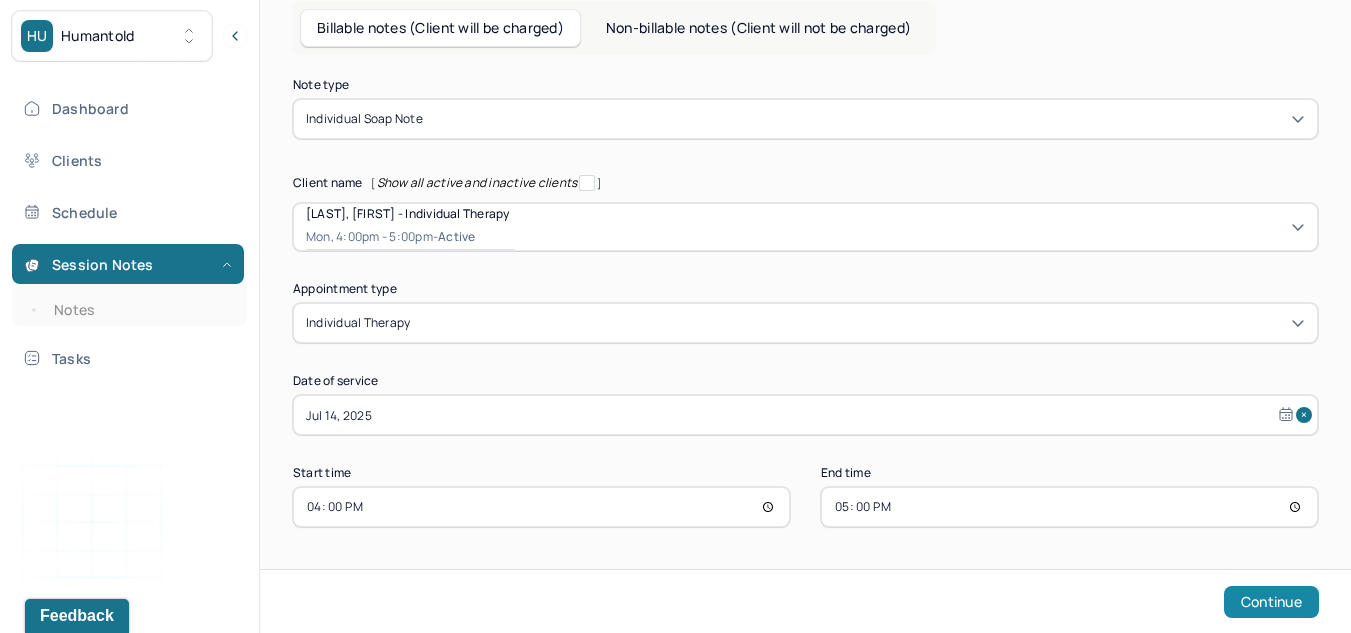 click on "Continue" at bounding box center (1271, 602) 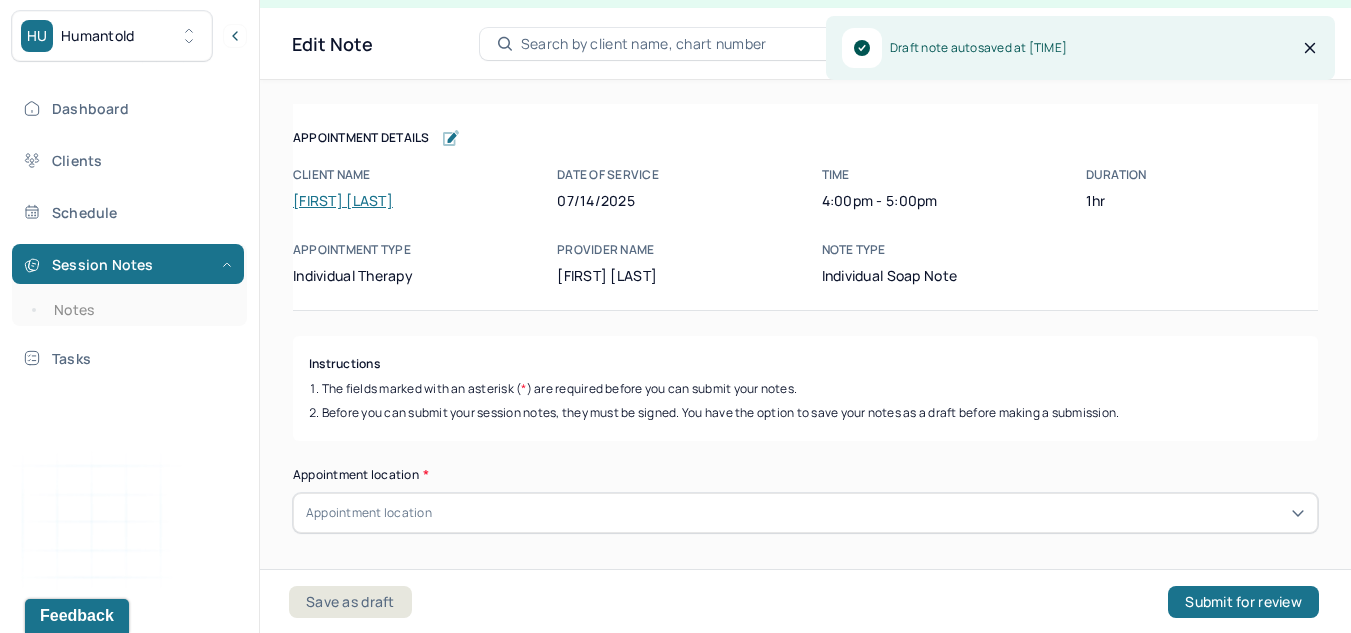scroll, scrollTop: 36, scrollLeft: 0, axis: vertical 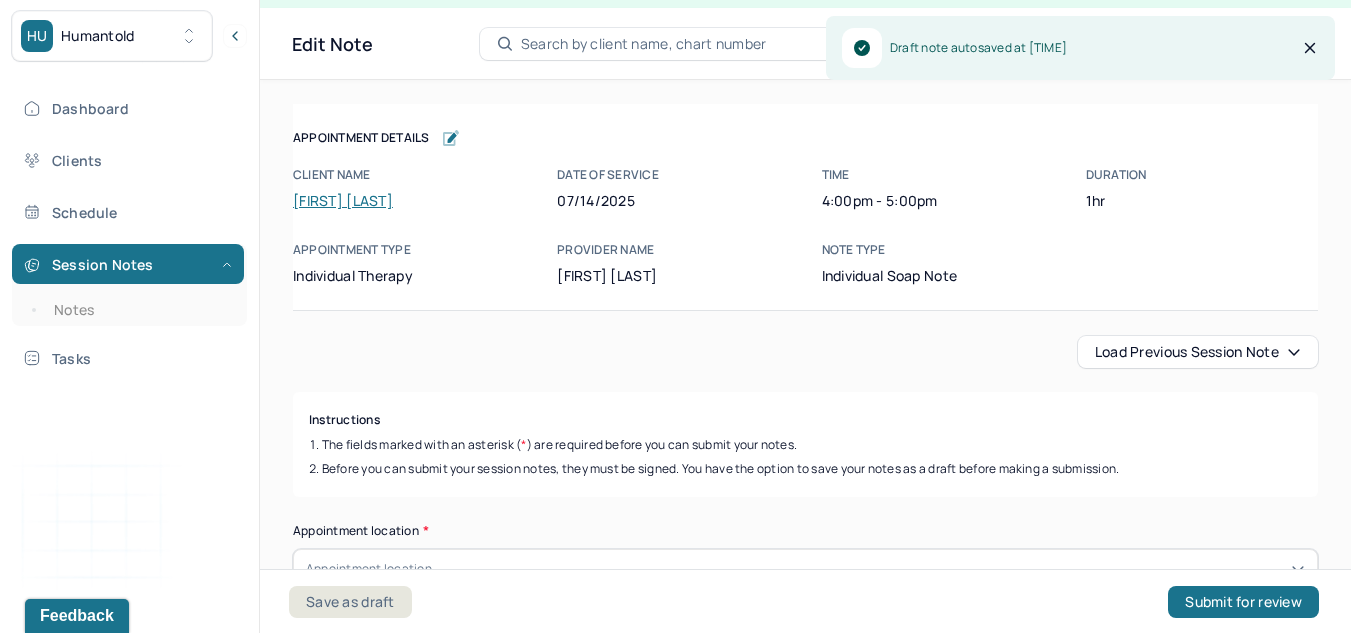 click on "Load previous session note" at bounding box center (1198, 352) 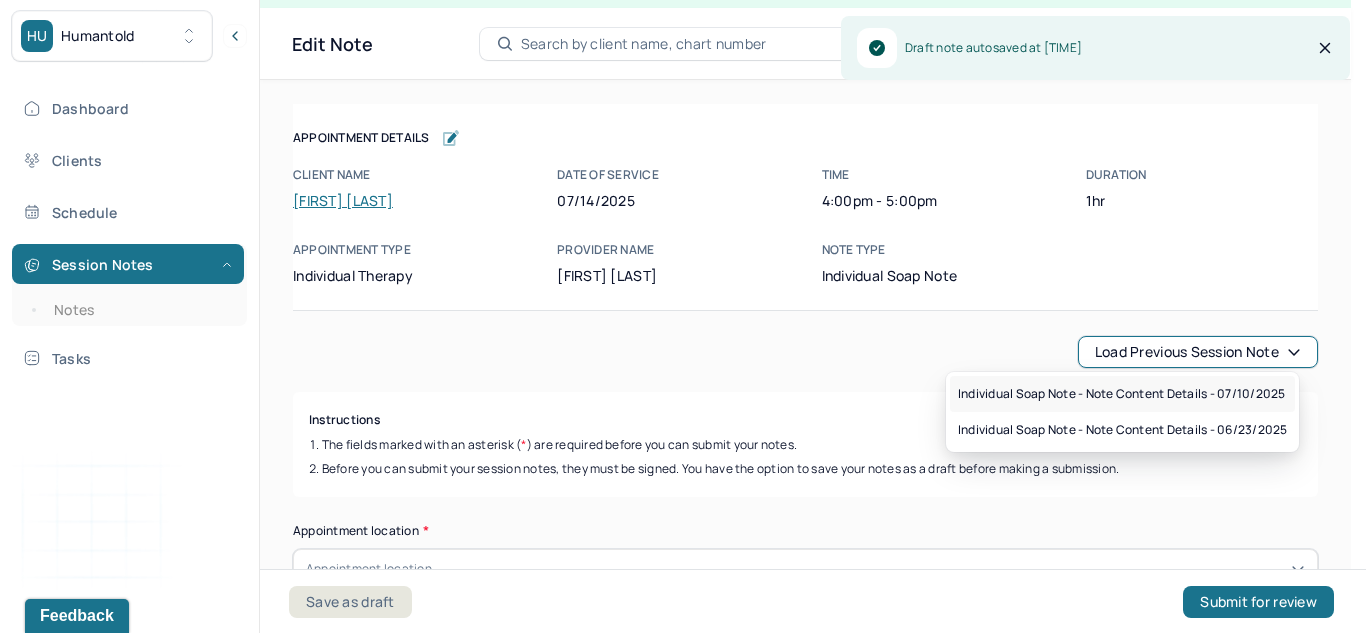 click on "Individual soap note   - Note content Details -   07/10/2025" at bounding box center (1121, 394) 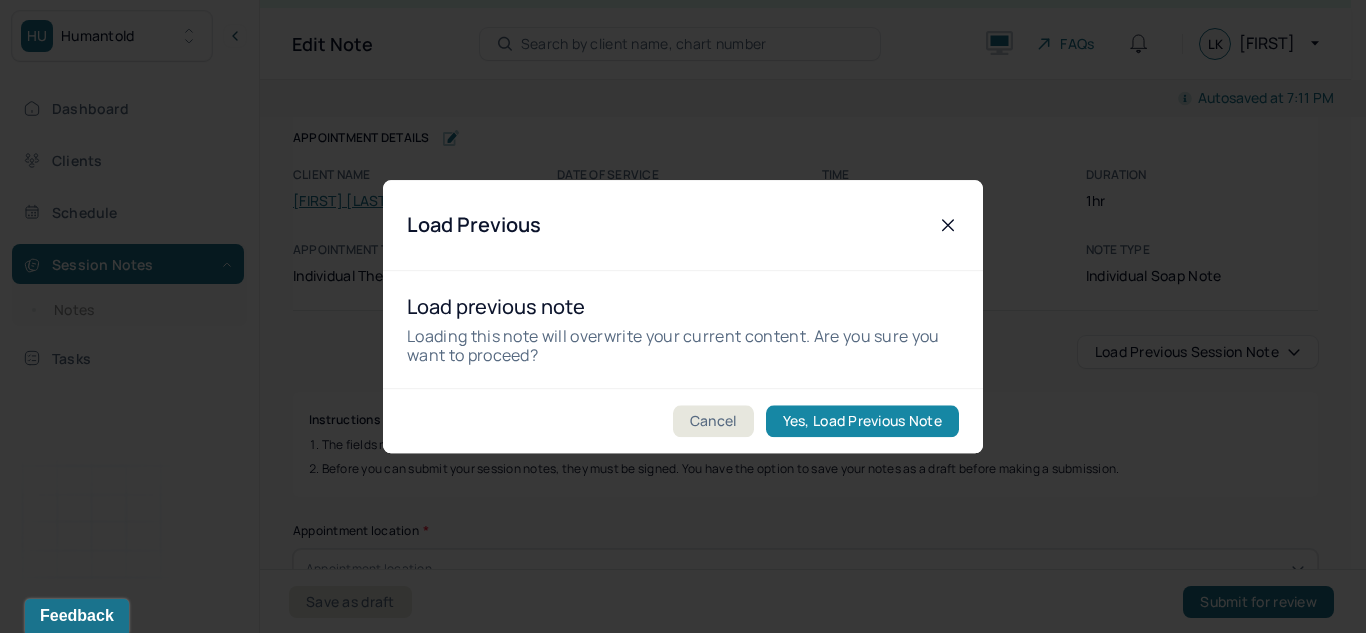 click on "Yes, Load Previous Note" at bounding box center [862, 421] 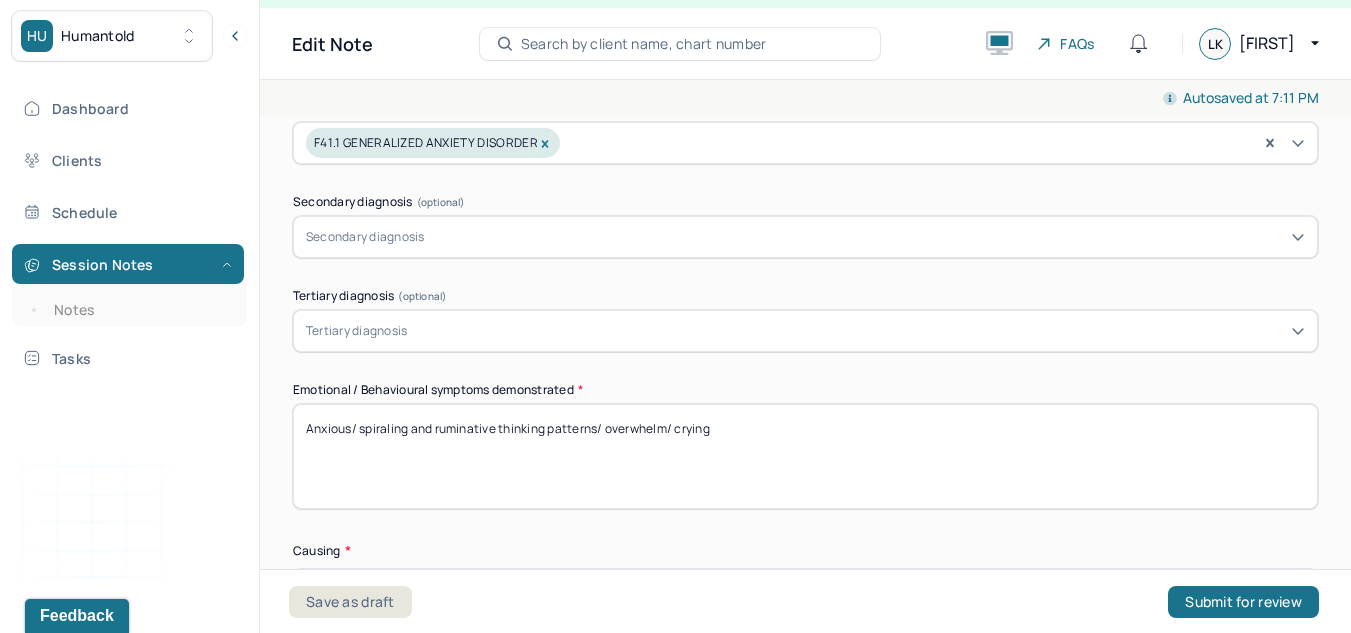 scroll, scrollTop: 822, scrollLeft: 0, axis: vertical 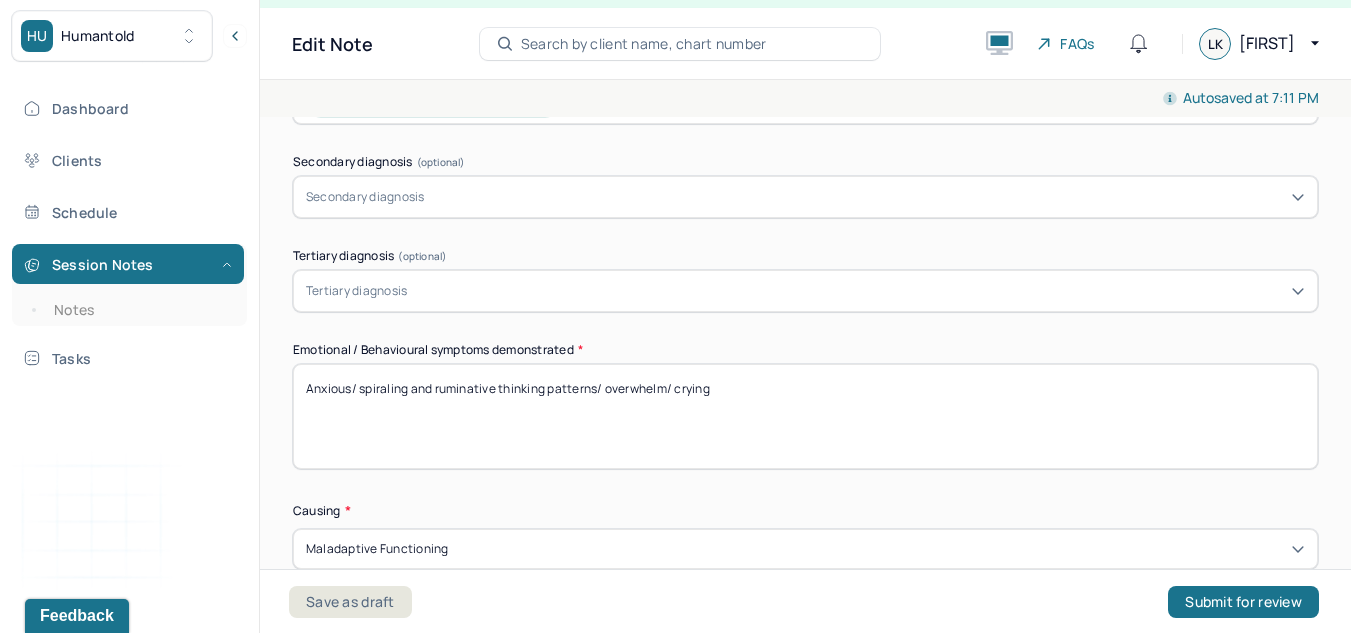 drag, startPoint x: 743, startPoint y: 403, endPoint x: 362, endPoint y: 400, distance: 381.0118 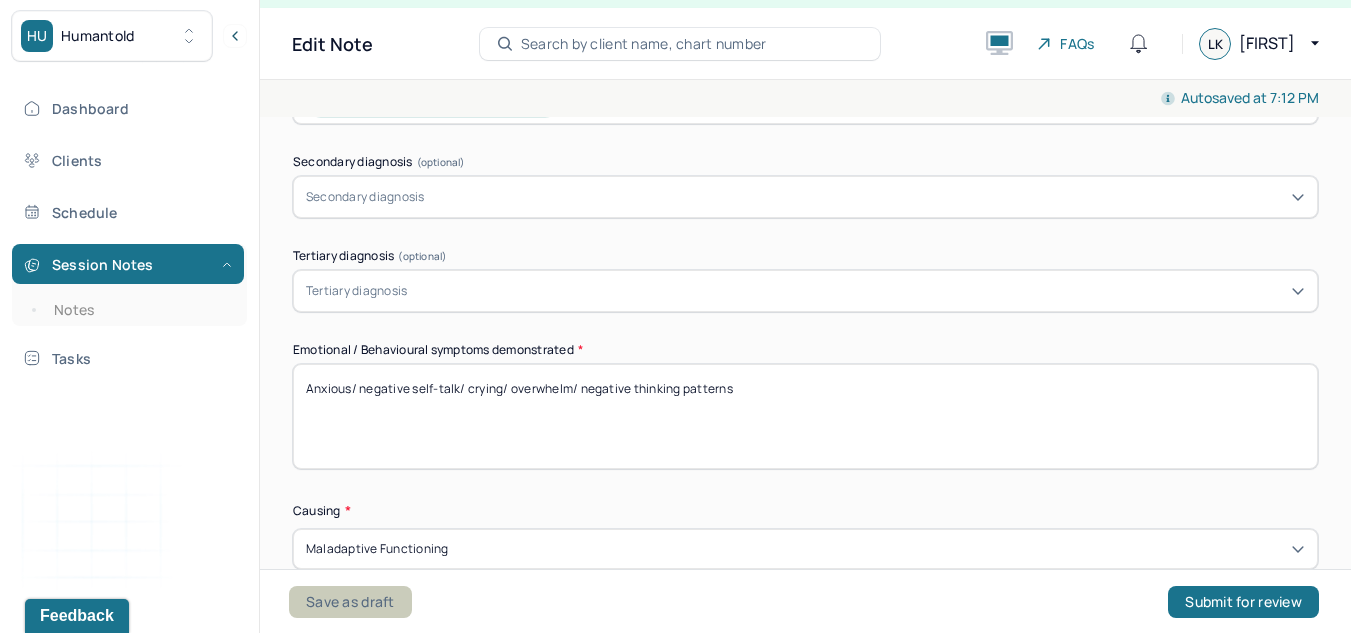 type on "Anxious/ negative self-talk/ crying/ overwhelm/ negative thinking patterns" 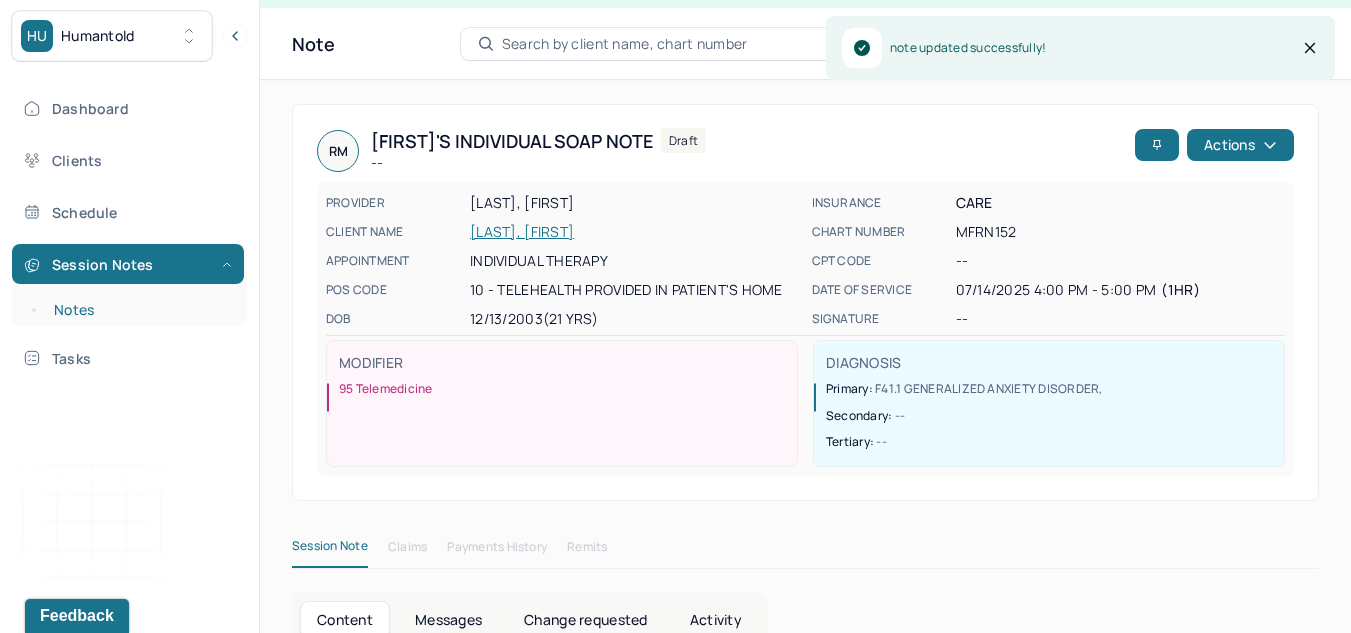 click on "Notes" at bounding box center [139, 310] 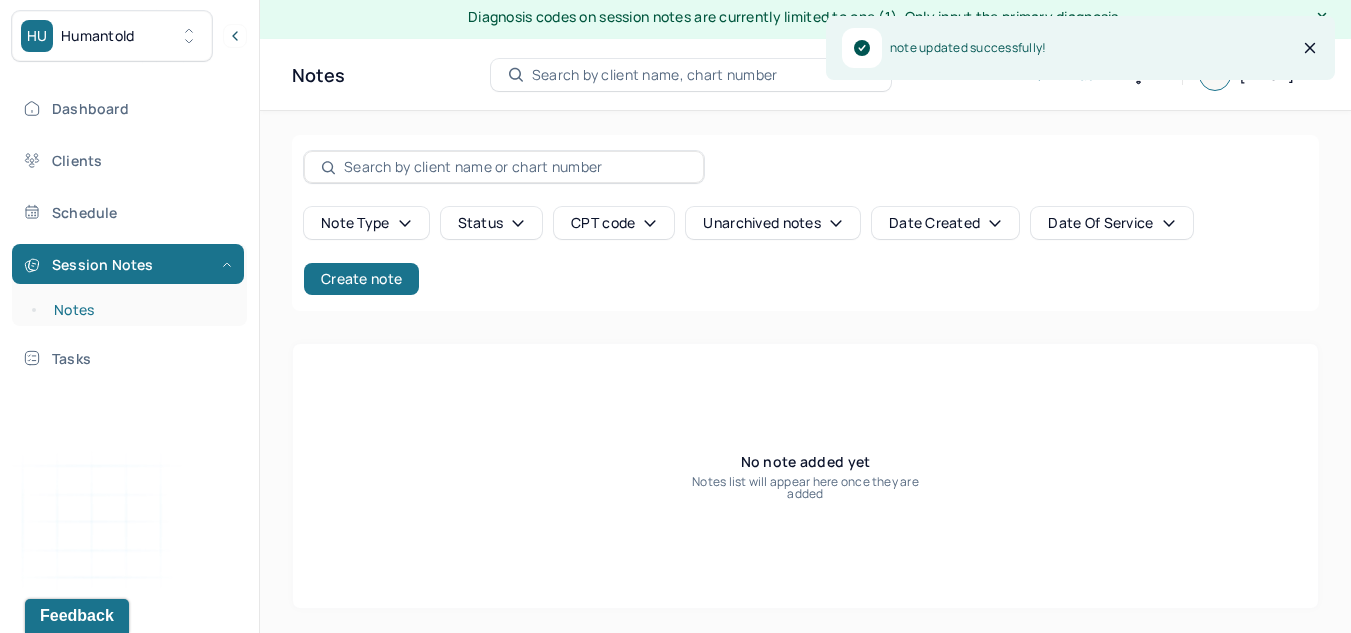 scroll, scrollTop: 0, scrollLeft: 0, axis: both 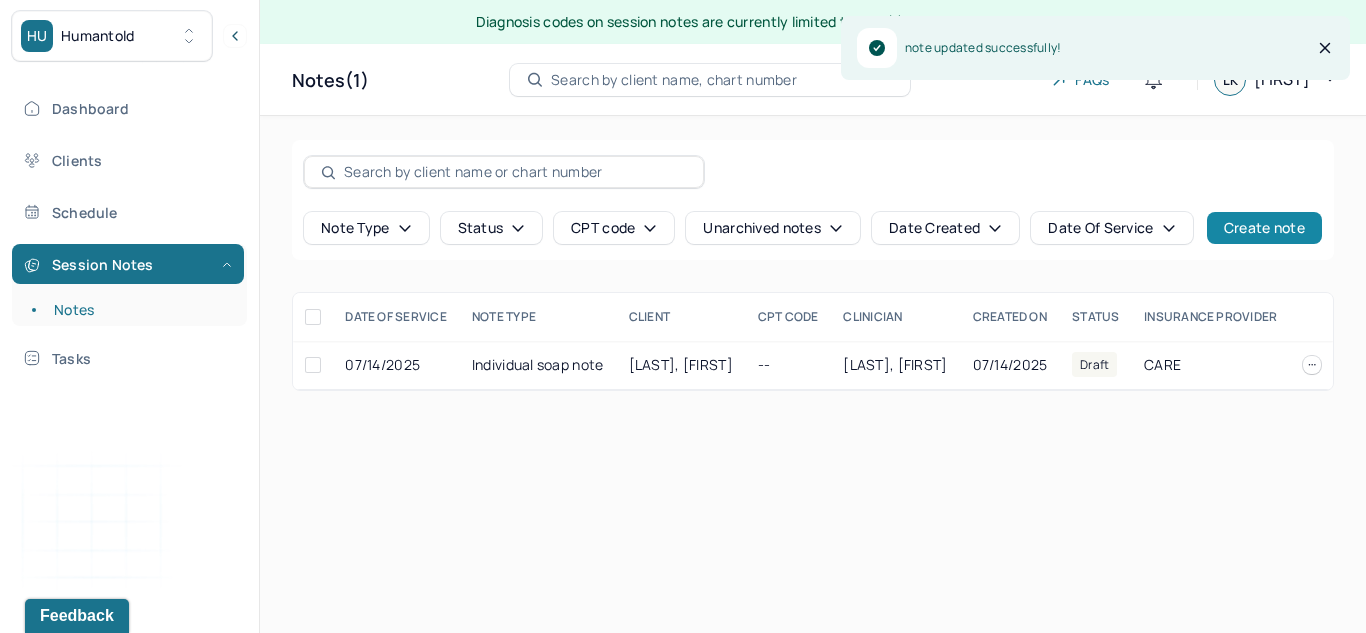 click on "Create note" at bounding box center [1264, 228] 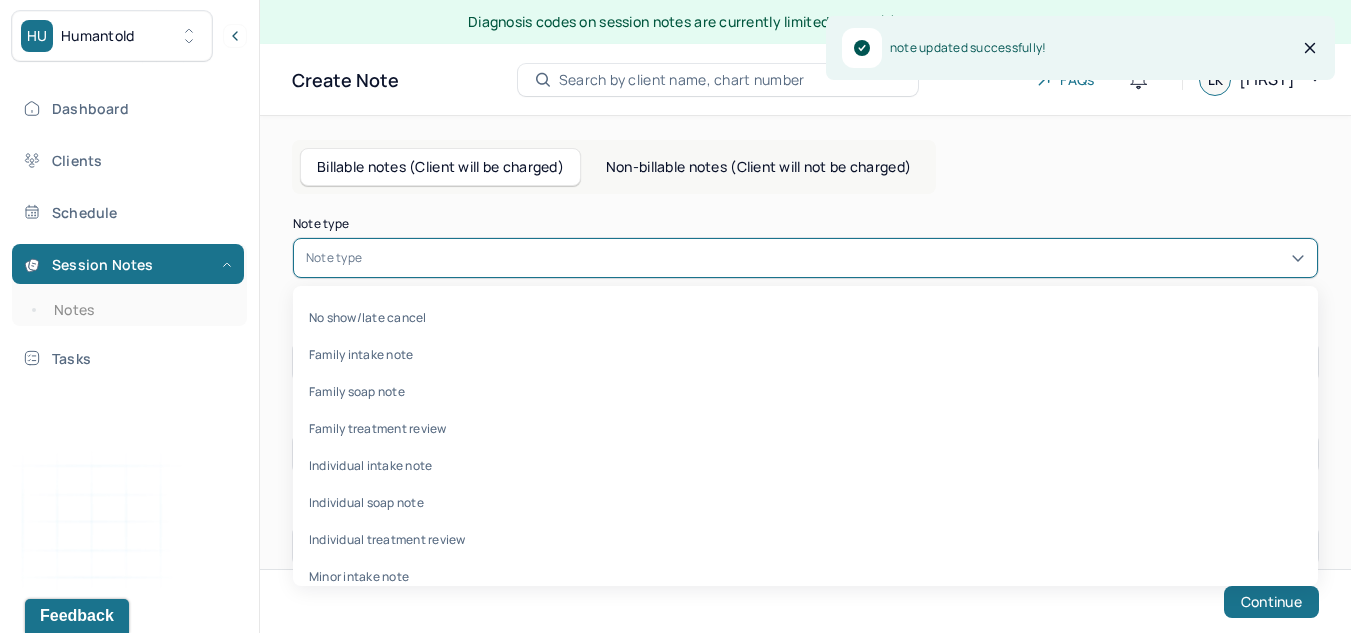 click at bounding box center (835, 258) 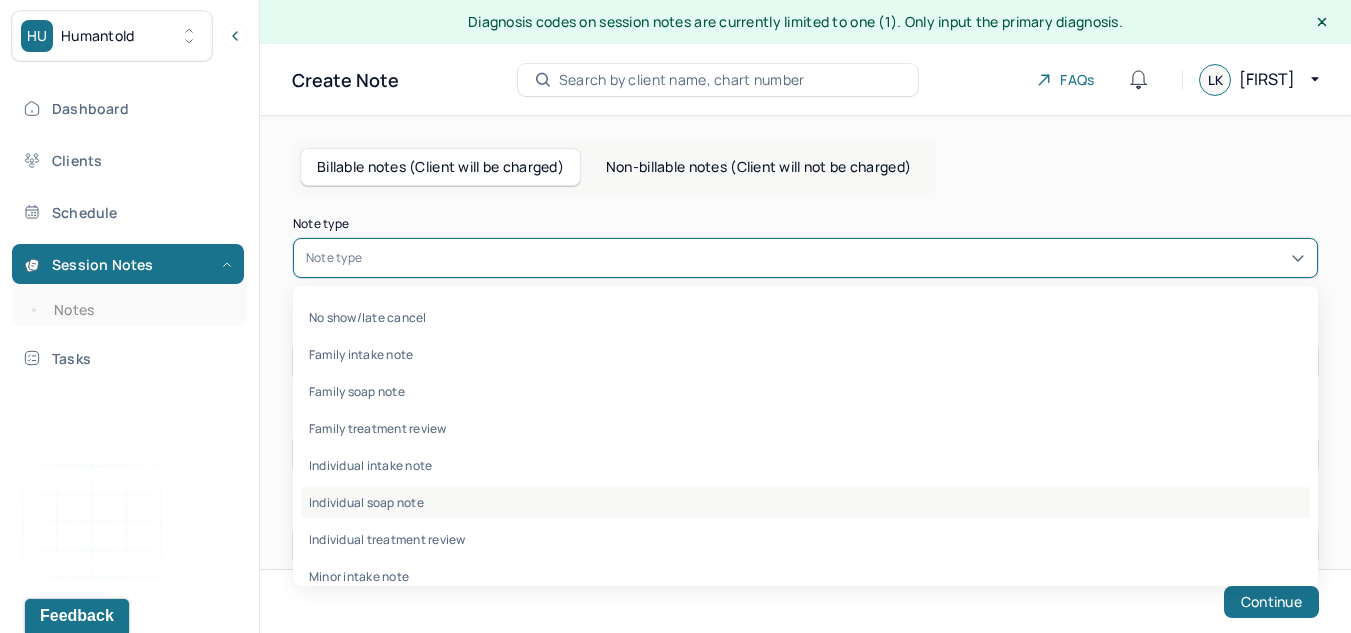 click on "Individual soap note" at bounding box center [805, 502] 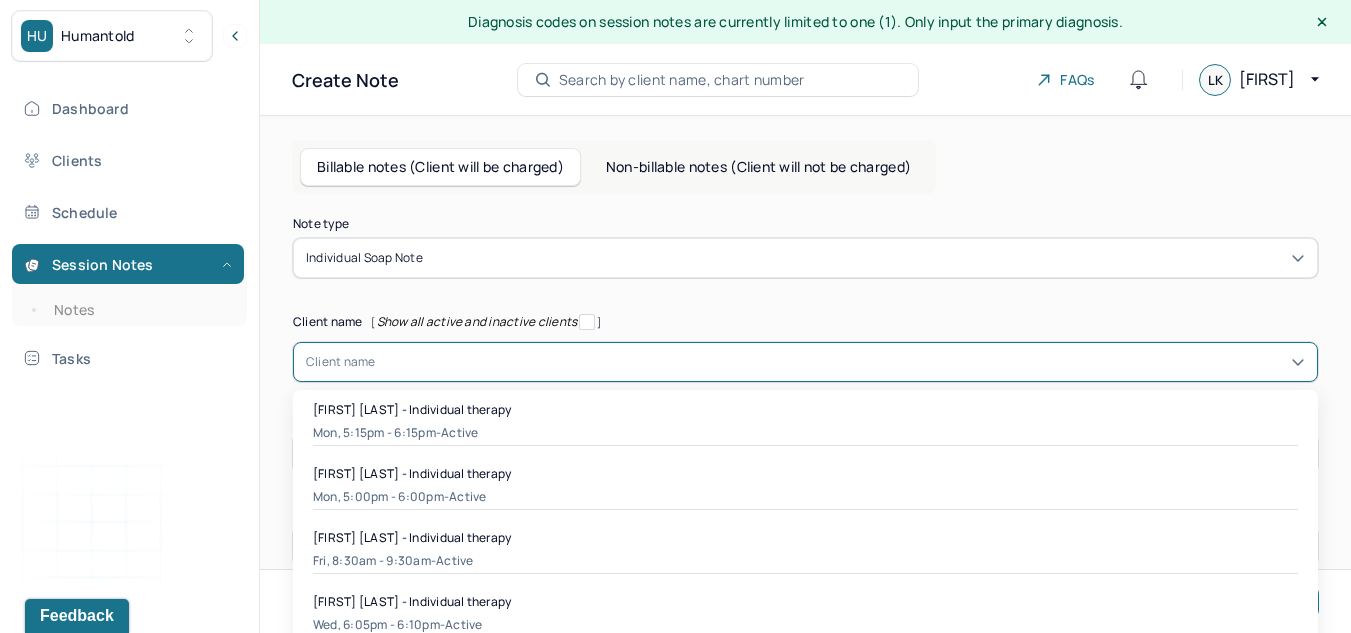 click on "16 results available. Use Up and Down to choose options, press Enter to select the currently focused option, press Escape to exit the menu, press Tab to select the option and exit the menu. Client name [FIRST] [LAST] - Individual therapy Mon, [TIME] - [TIME]  -  active [FIRST] [LAST] - Individual therapy Mon, [TIME] - [TIME]  -  active [FIRST] [LAST] - Individual therapy Fri, [TIME] - [TIME]  -  active [FIRST] [LAST] - Individual therapy Wed, [TIME] - [TIME]  -  active [FIRST] [LAST] - Individual therapy Fri, [TIME] - [TIME]  -  active [FIRST] [LAST] - Individual therapy Wed, [TIME] - [TIME]  -  Terminated [FIRST] [LAST] - Individual therapy Tue, [TIME] - [TIME]  -  Terminated [FIRST] [LAST] - Individual therapy Tue, [TIME] - [TIME]  -  active [FIRST] [LAST] - Individual therapy Tue, [TIME] - [TIME]  -  active [FIRST] [LAST] - Individual therapy Thu, [TIME] - [TIME]  -  Terminated [FIRST] [LAST] - Individual therapy Mon, [TIME] - [TIME]  -  Terminated [FIRST] [LAST] - Individual therapy Wed, [TIME] - [TIME]  -  Terminated" at bounding box center [805, 362] 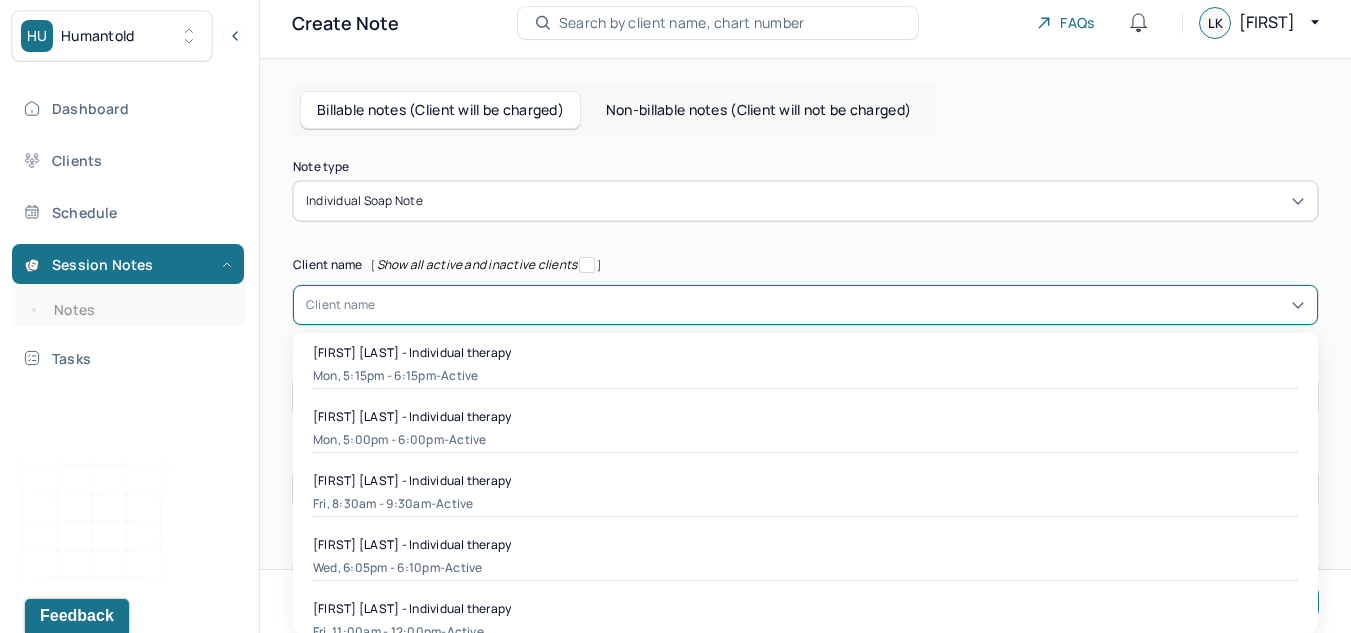 scroll, scrollTop: 65, scrollLeft: 0, axis: vertical 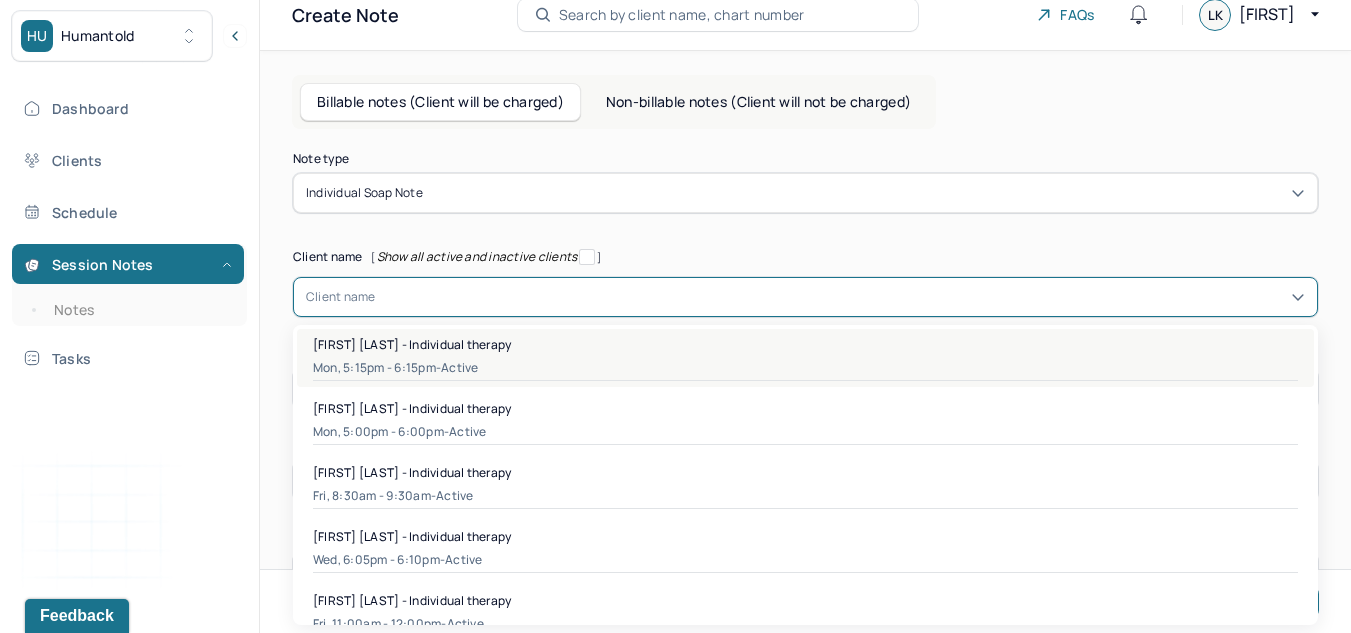 click on "[FIRST] [LAST] - Individual therapy Mon, [TIME] - [TIME]  -  active" at bounding box center [805, 358] 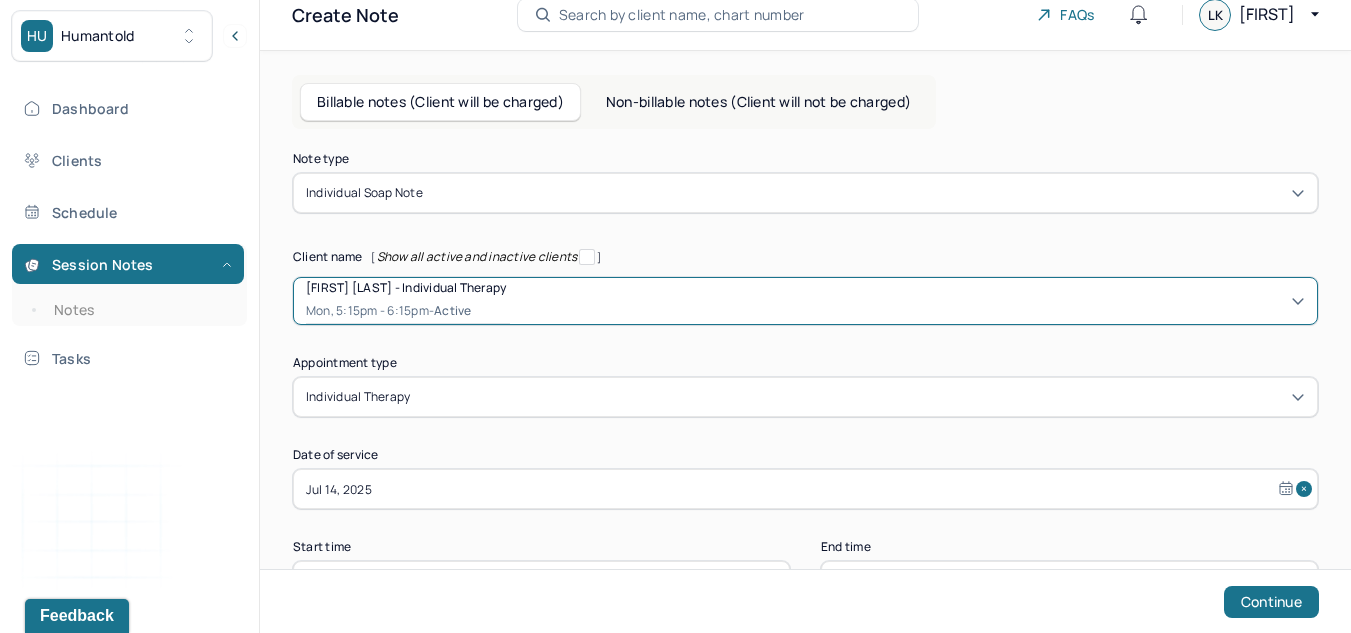 scroll, scrollTop: 139, scrollLeft: 0, axis: vertical 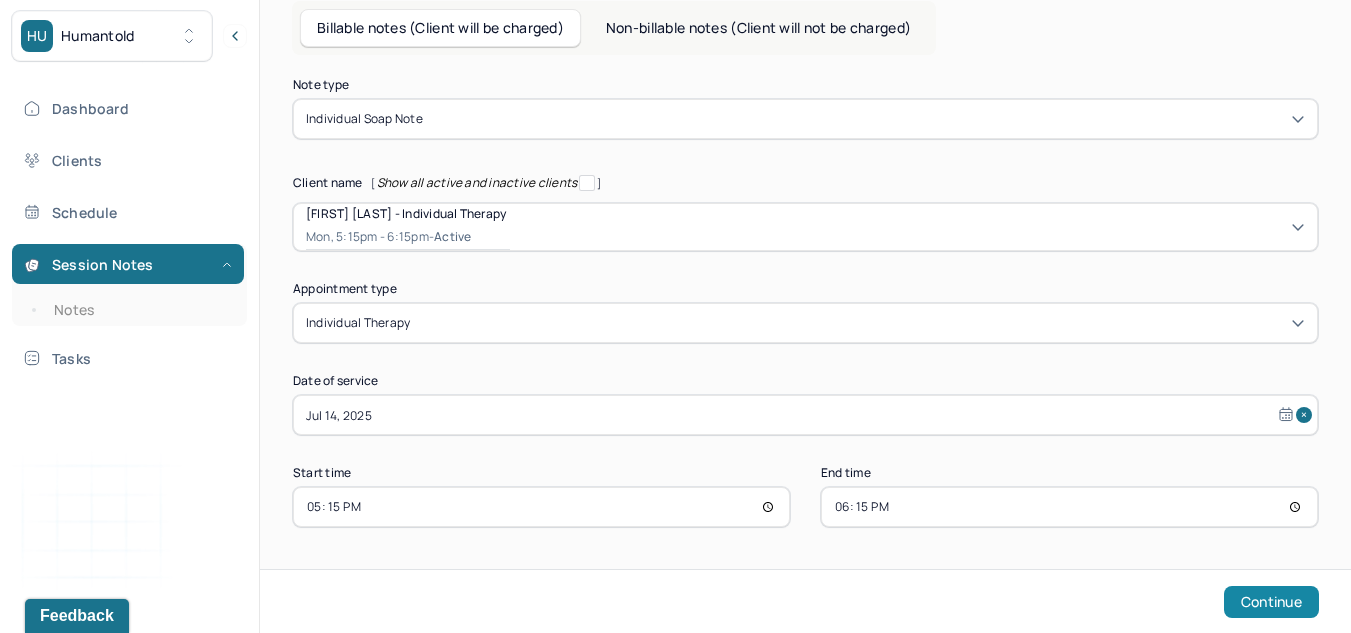 click on "Continue" at bounding box center [1271, 602] 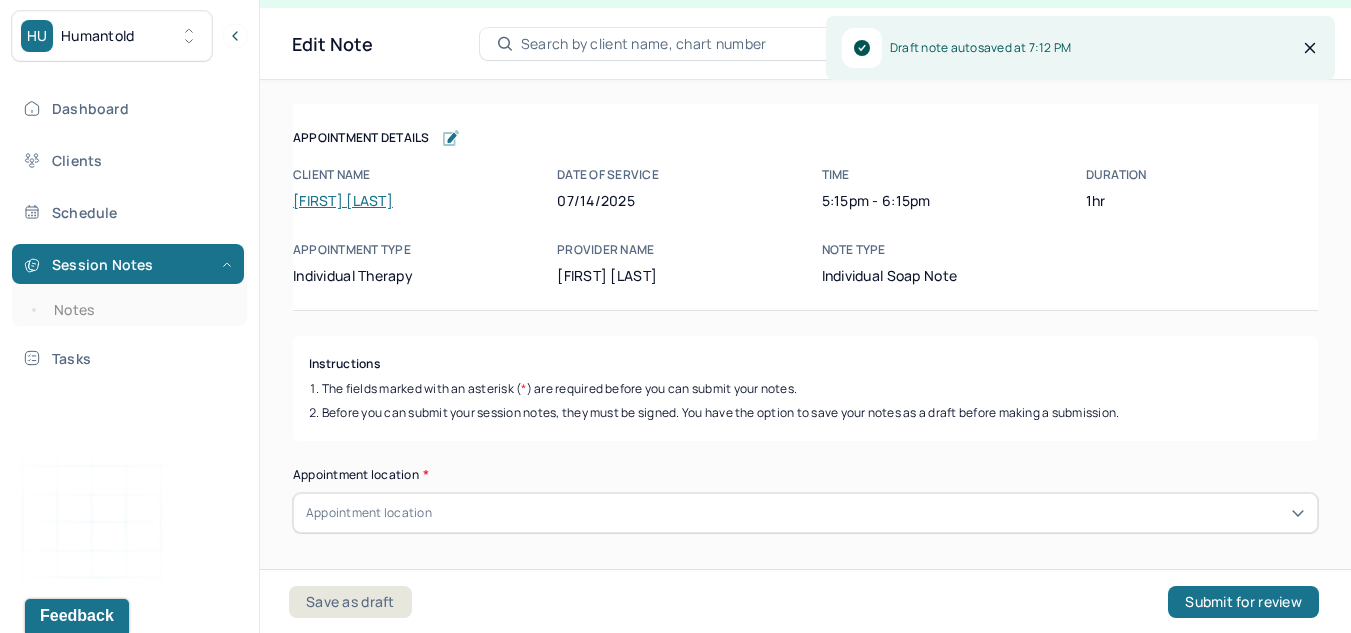 scroll, scrollTop: 36, scrollLeft: 0, axis: vertical 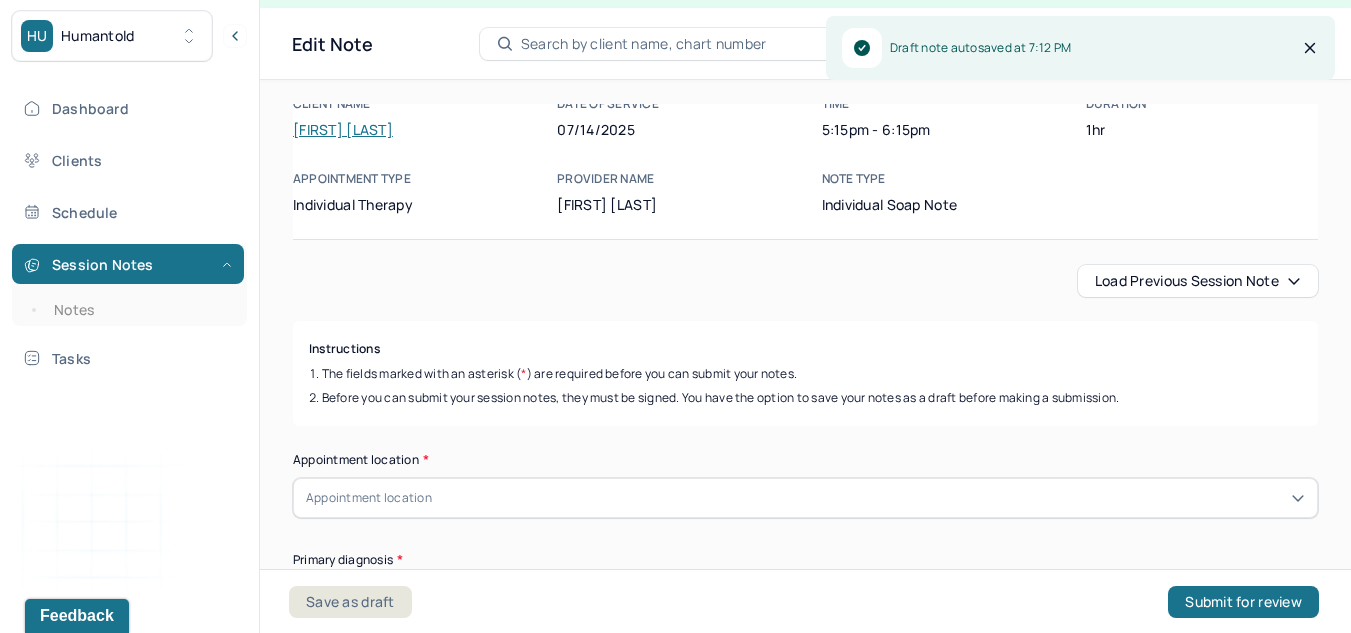 click on "Load previous session note" at bounding box center [1198, 281] 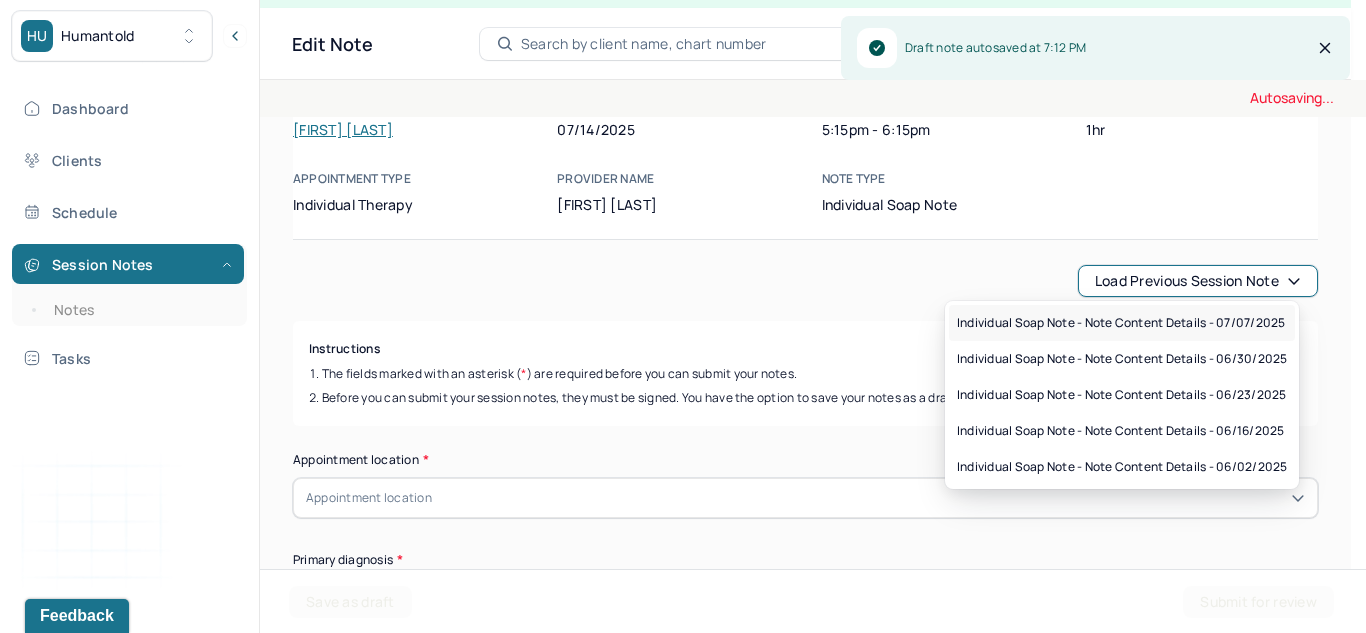 click on "Individual soap note   - Note content Details -   07/07/2025" at bounding box center (1121, 323) 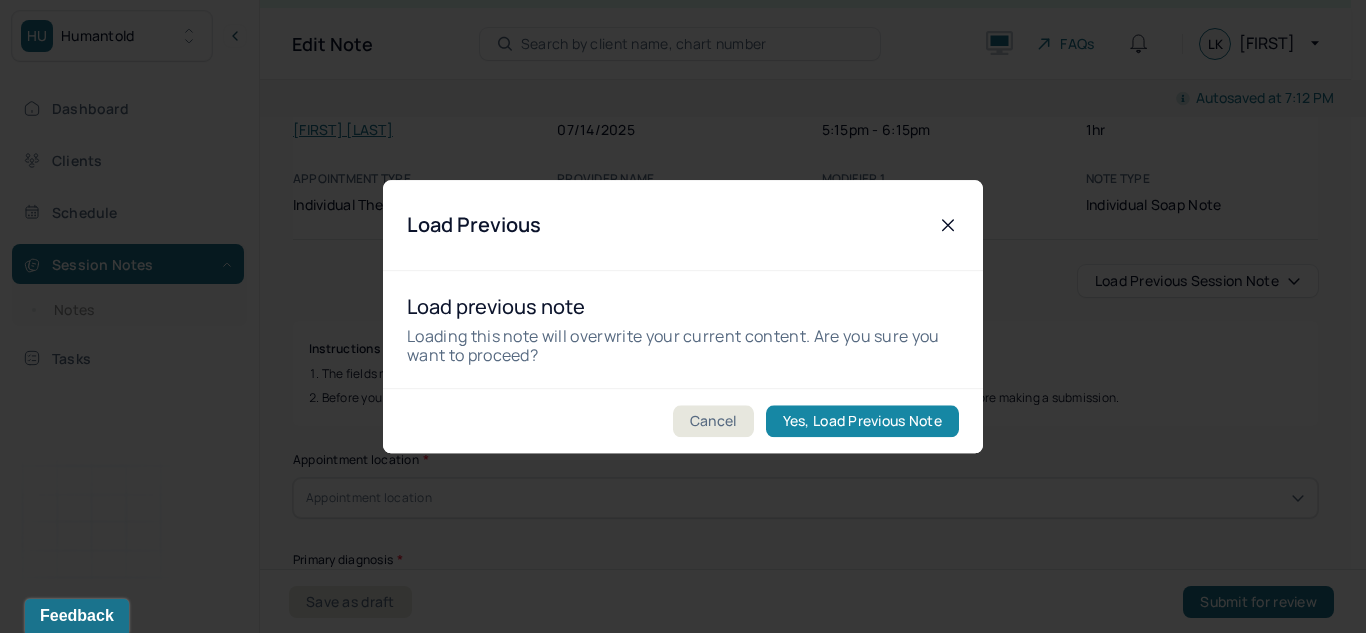 click on "Yes, Load Previous Note" at bounding box center [862, 421] 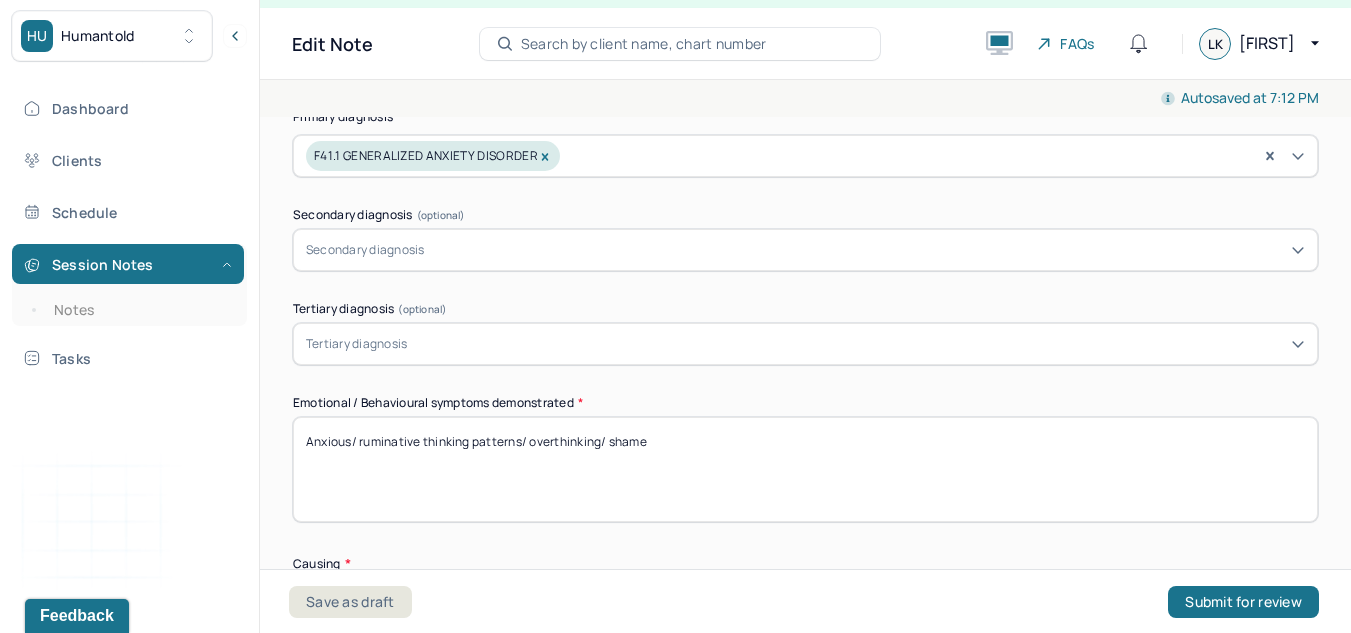 scroll, scrollTop: 515, scrollLeft: 0, axis: vertical 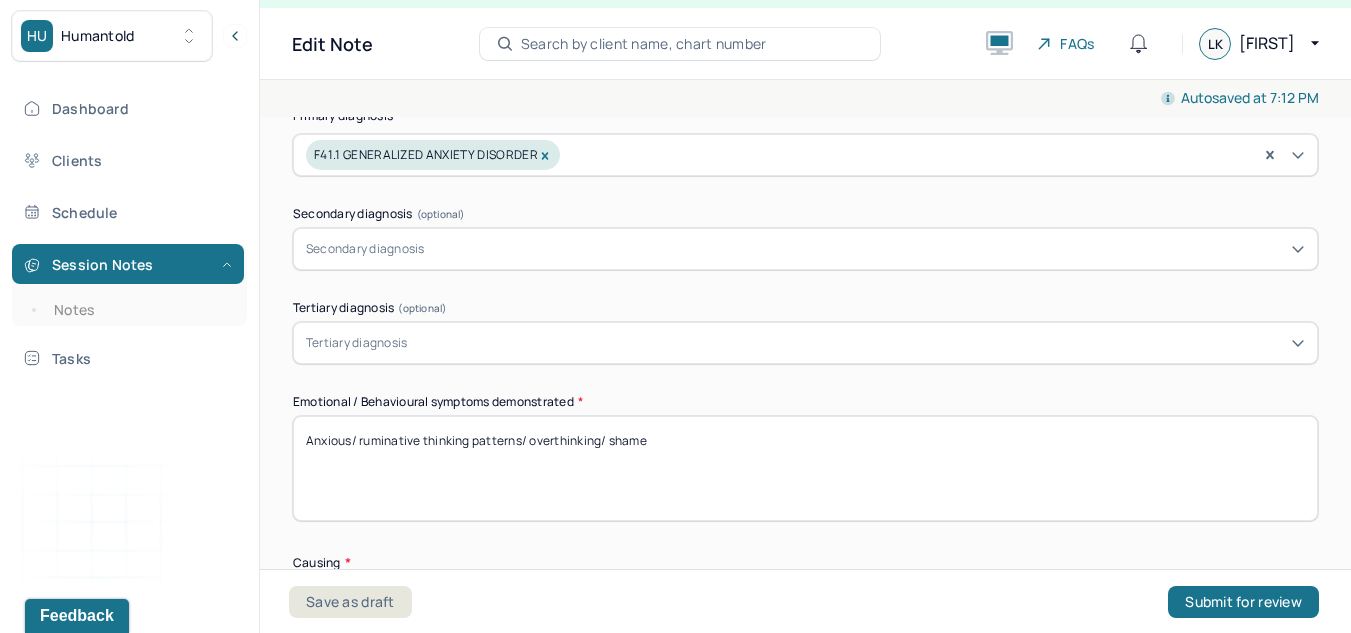 click on "Anxious/ ruminative thinking patterns/ overthinking/ shame" at bounding box center [805, 468] 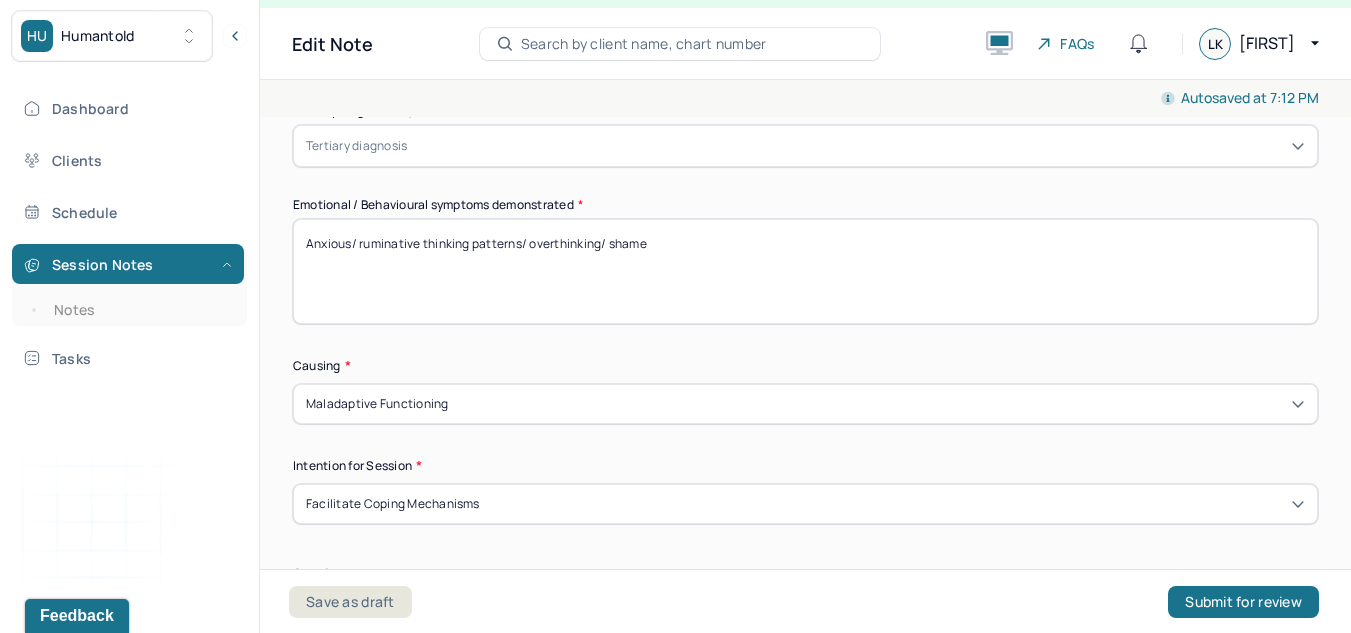 scroll, scrollTop: 718, scrollLeft: 0, axis: vertical 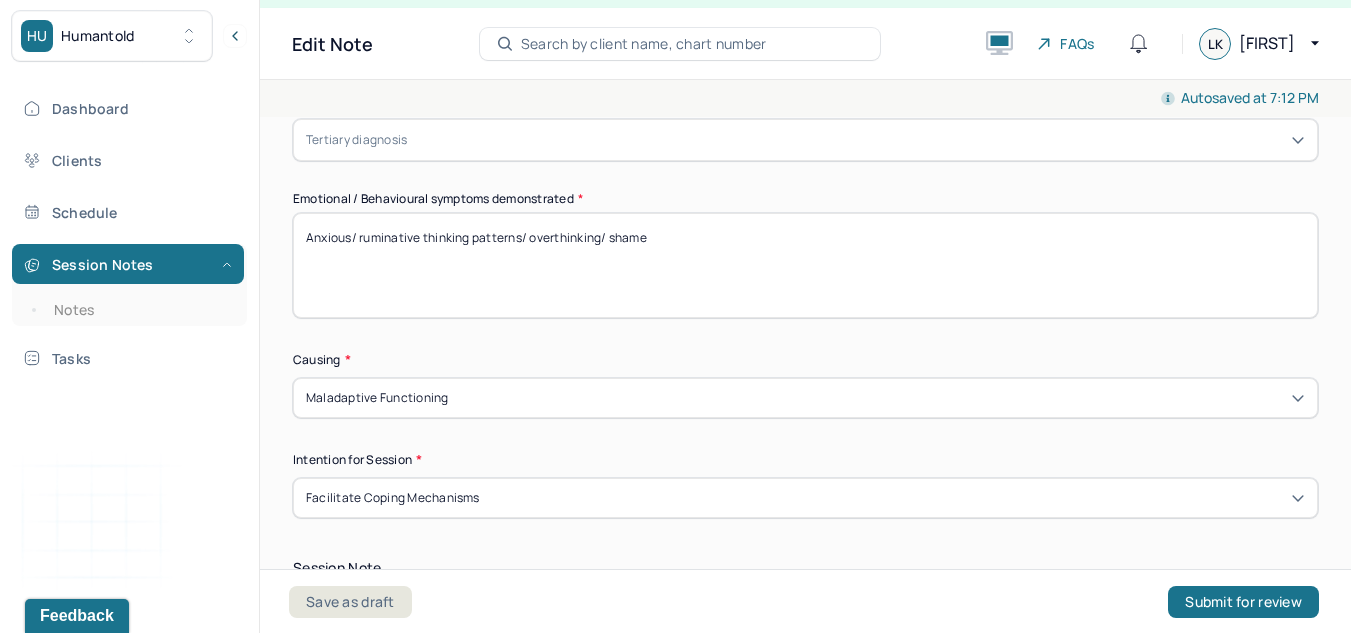 click on "Anxious/ ruminative thinking patterns/ overthinking/ shame" at bounding box center [805, 265] 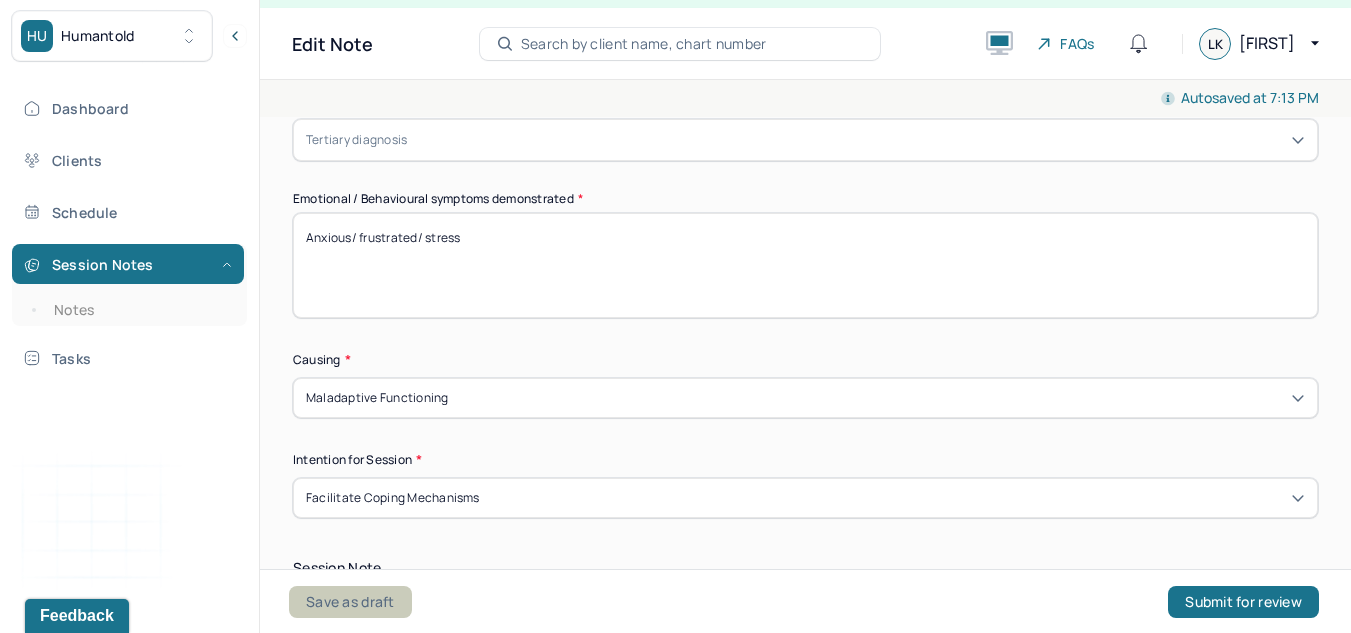 type on "Anxious/ frustrated/ stress" 